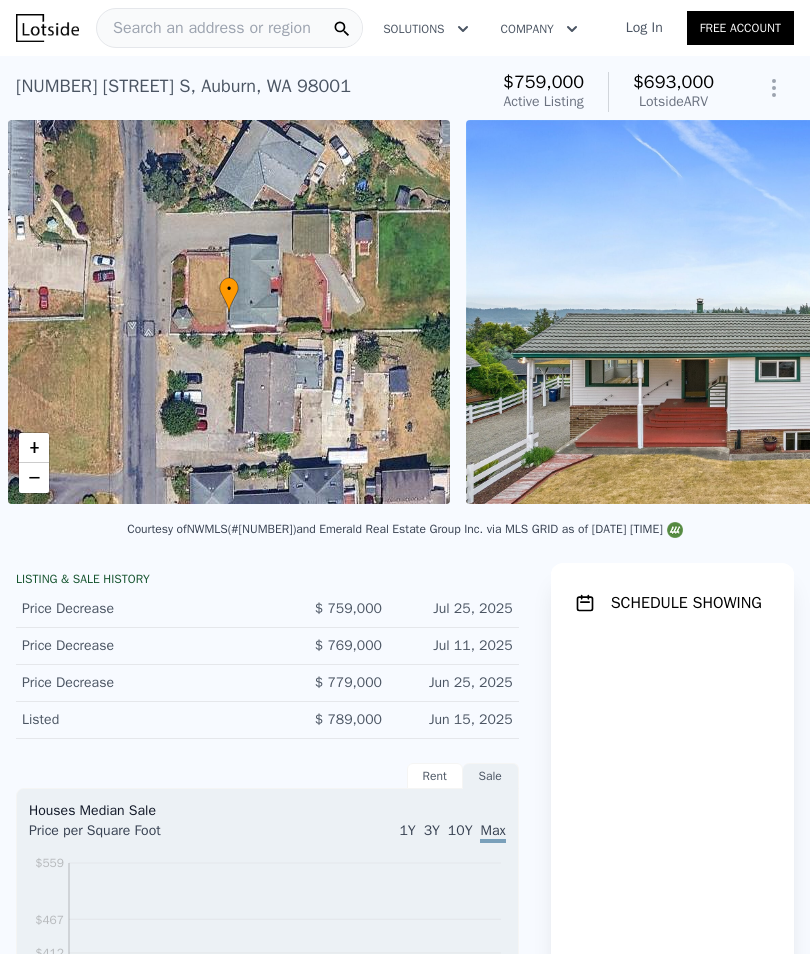scroll, scrollTop: 0, scrollLeft: 0, axis: both 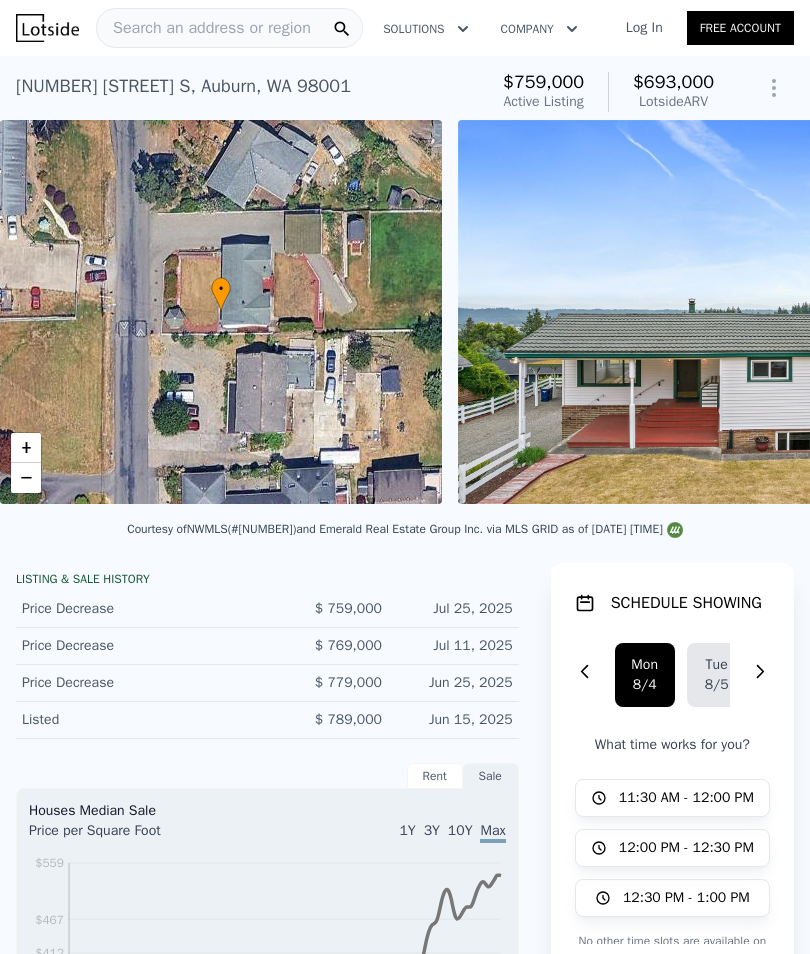 click at bounding box center [746, 312] 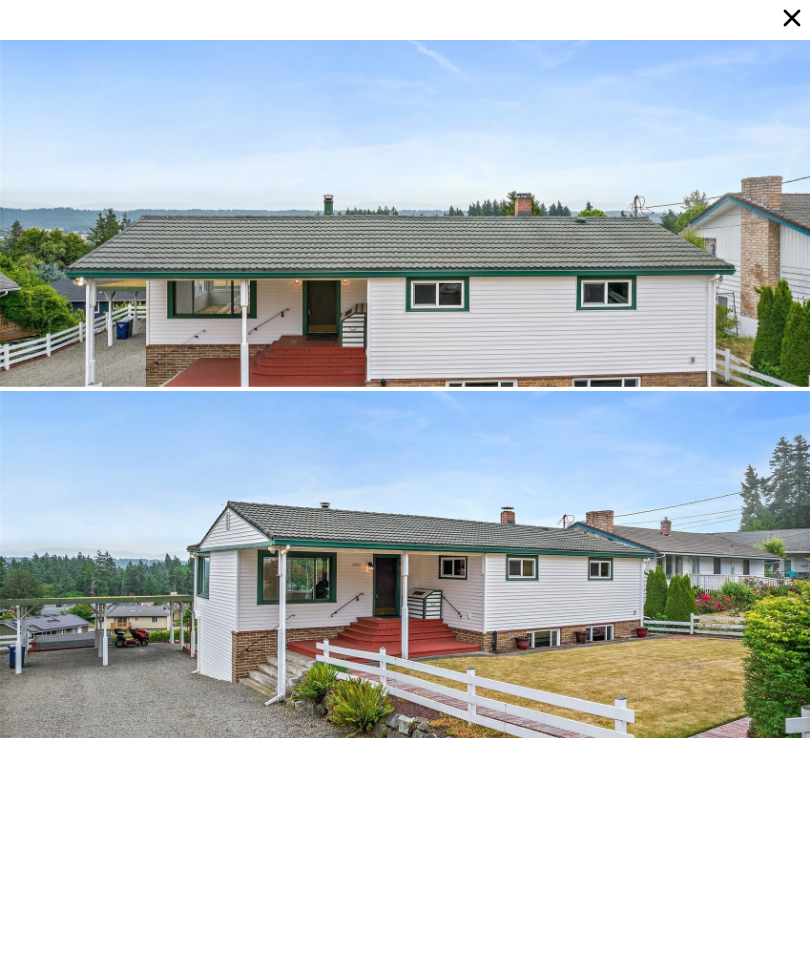 scroll, scrollTop: 0, scrollLeft: 0, axis: both 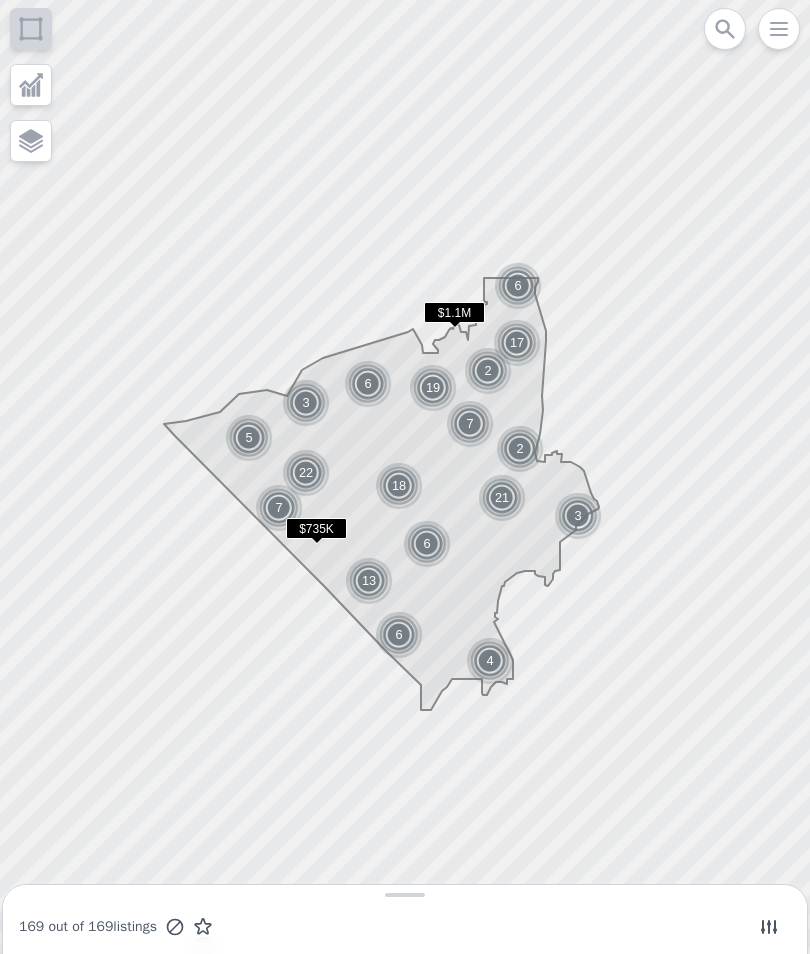 click 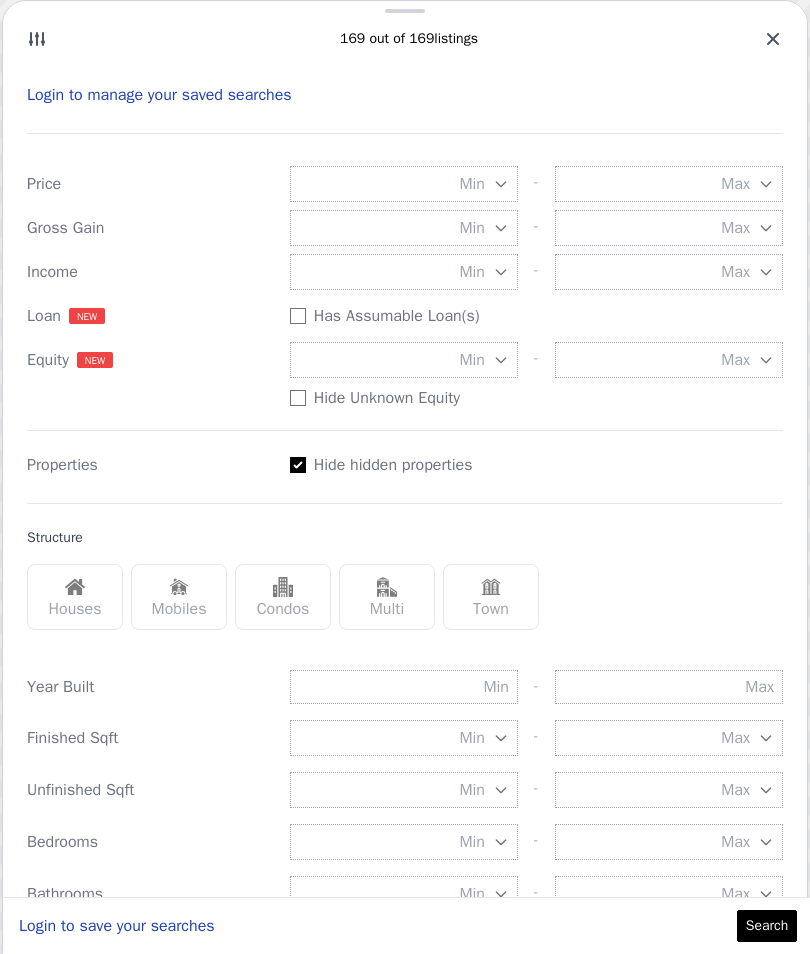 click on "Min" at bounding box center (404, 360) 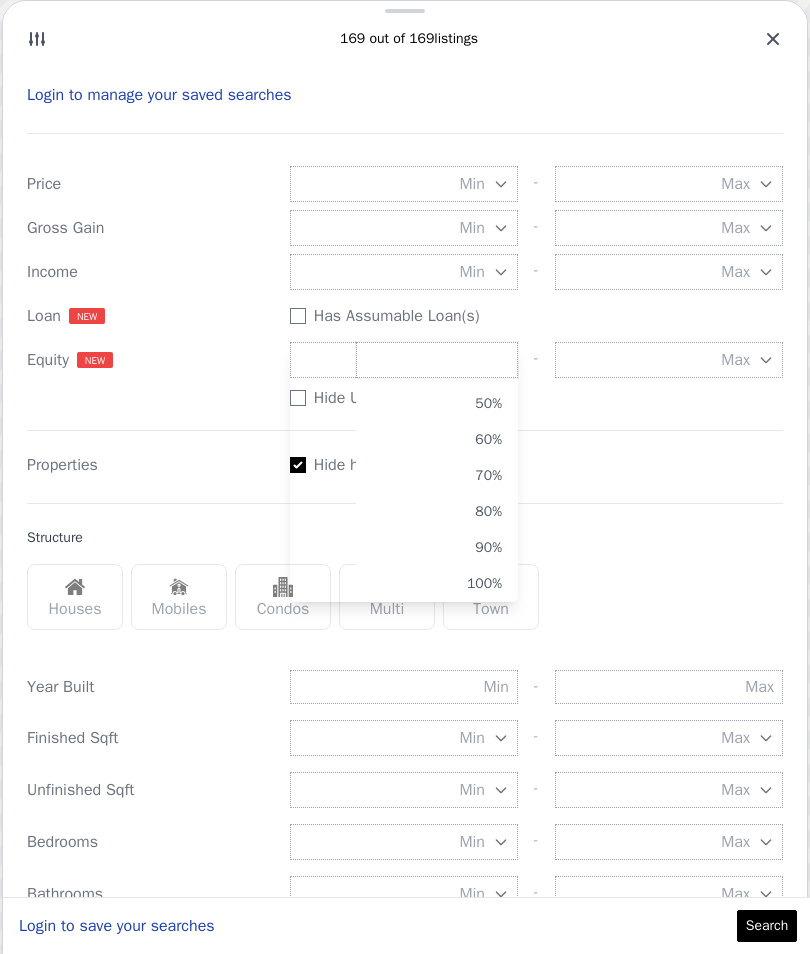 scroll, scrollTop: 172, scrollLeft: 0, axis: vertical 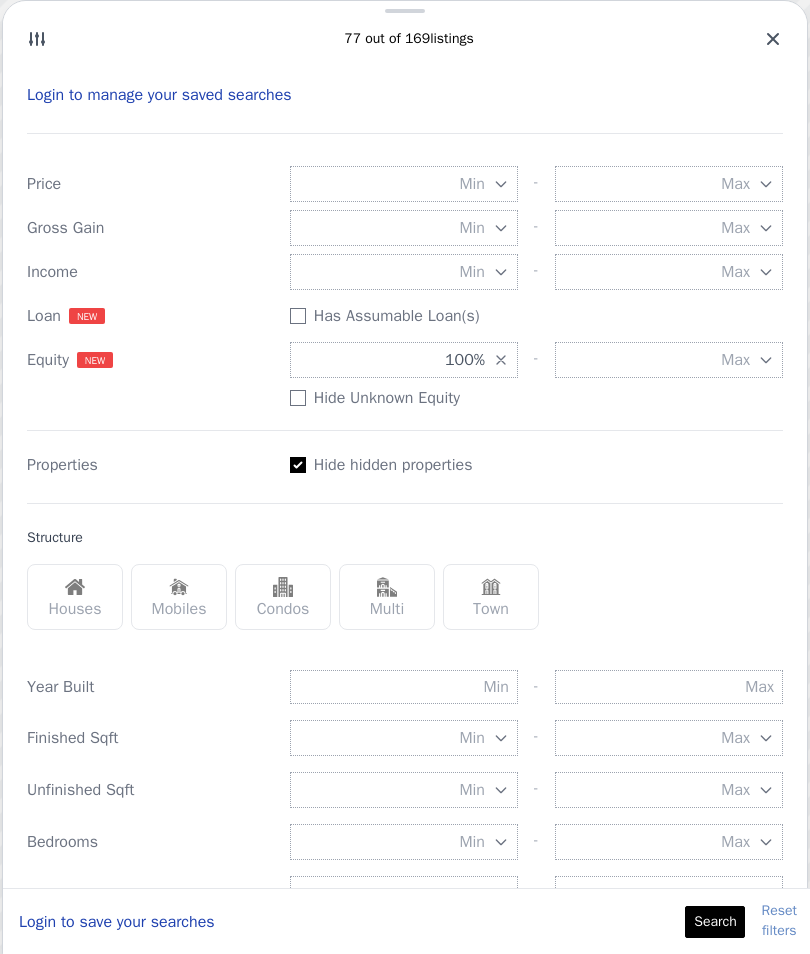 click at bounding box center [75, 587] 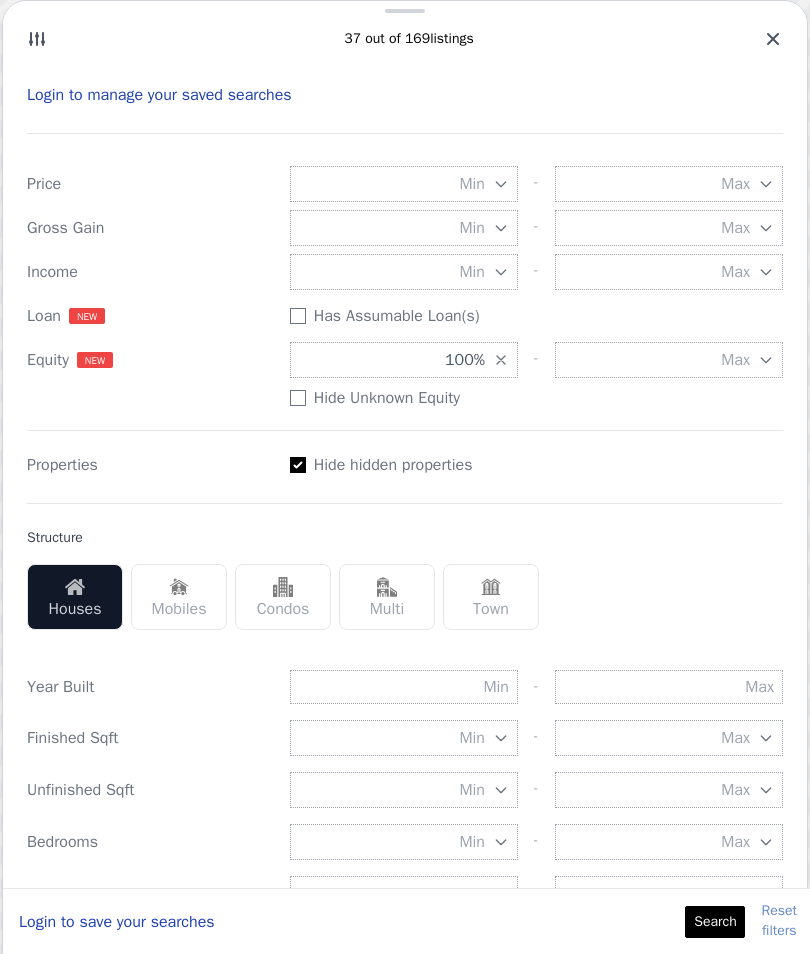 click at bounding box center (387, 587) 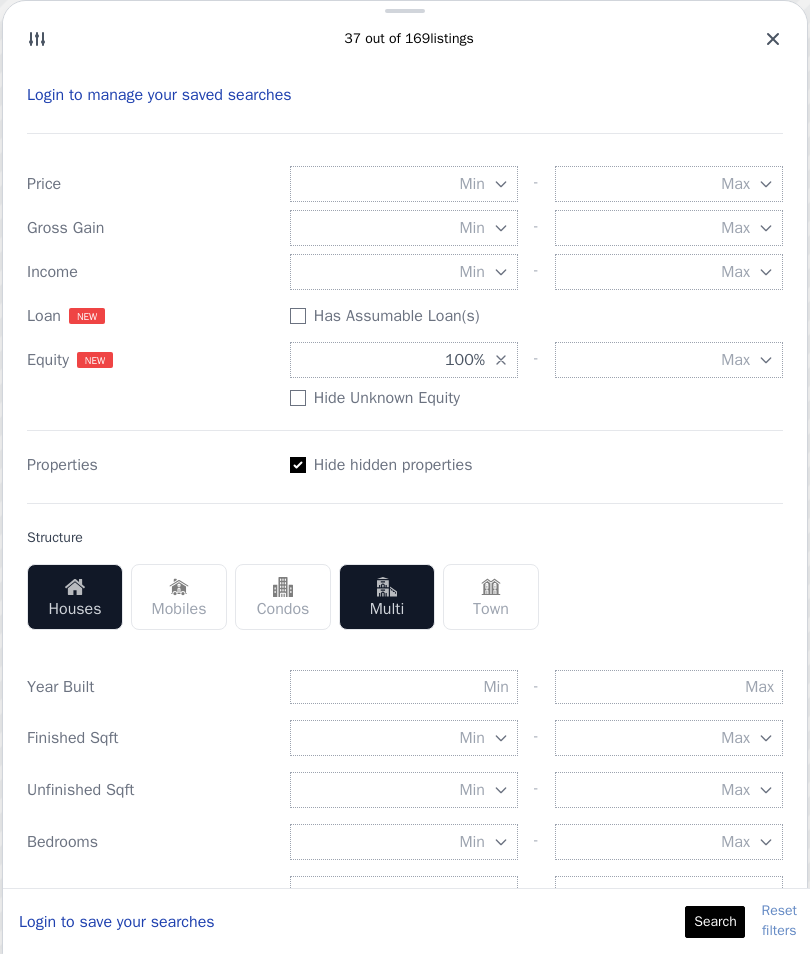click on "Search" at bounding box center [715, 922] 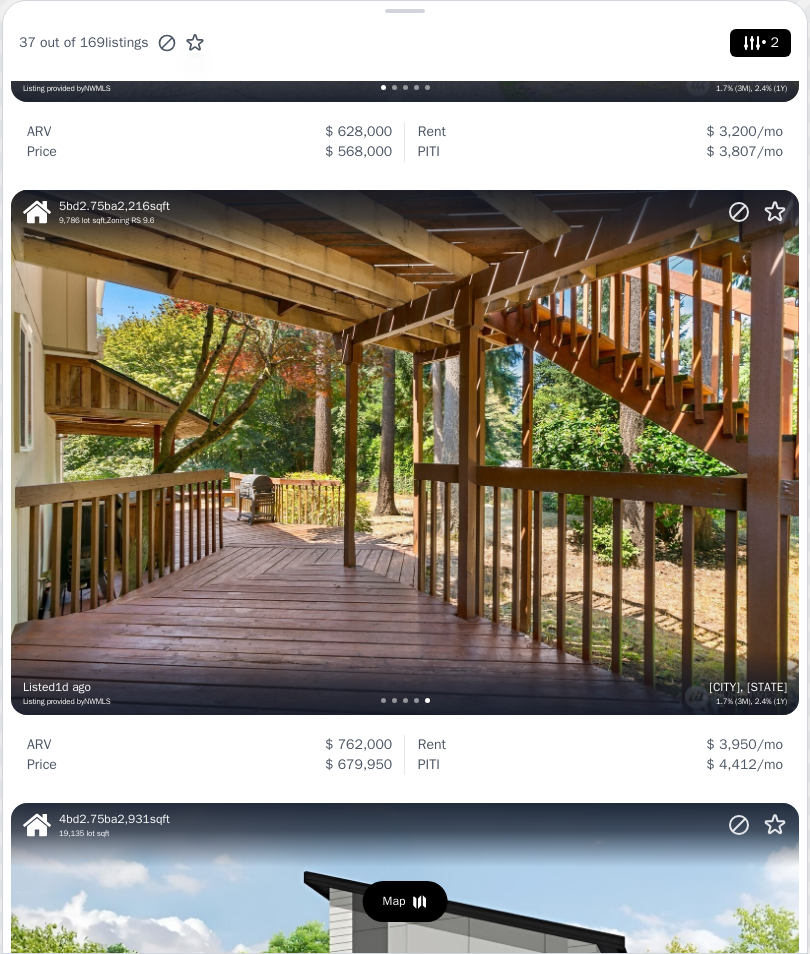 scroll, scrollTop: 1119, scrollLeft: 0, axis: vertical 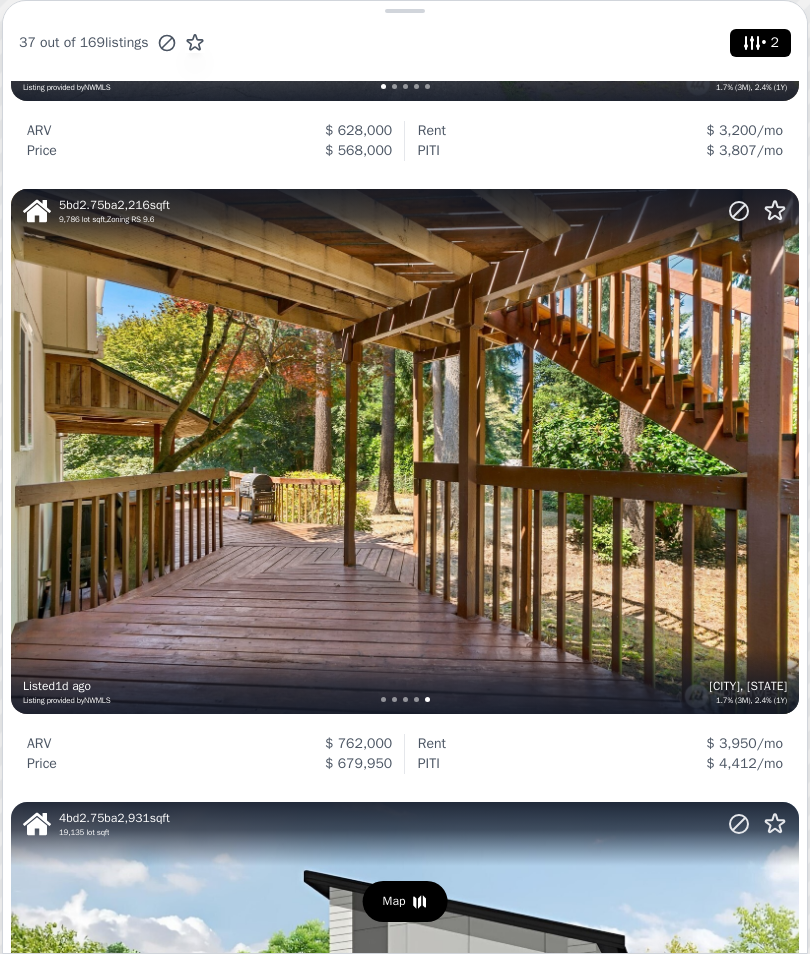 click on "5 bd  2.75 ba  2,216 sqft  9,786   lot sqft ,  Zoning RS 9.6 Federal Way, WA 1.7% (3M), 2.4% (1Y) Listed  1d ago Listing provided by  NWMLS" at bounding box center (405, 451) 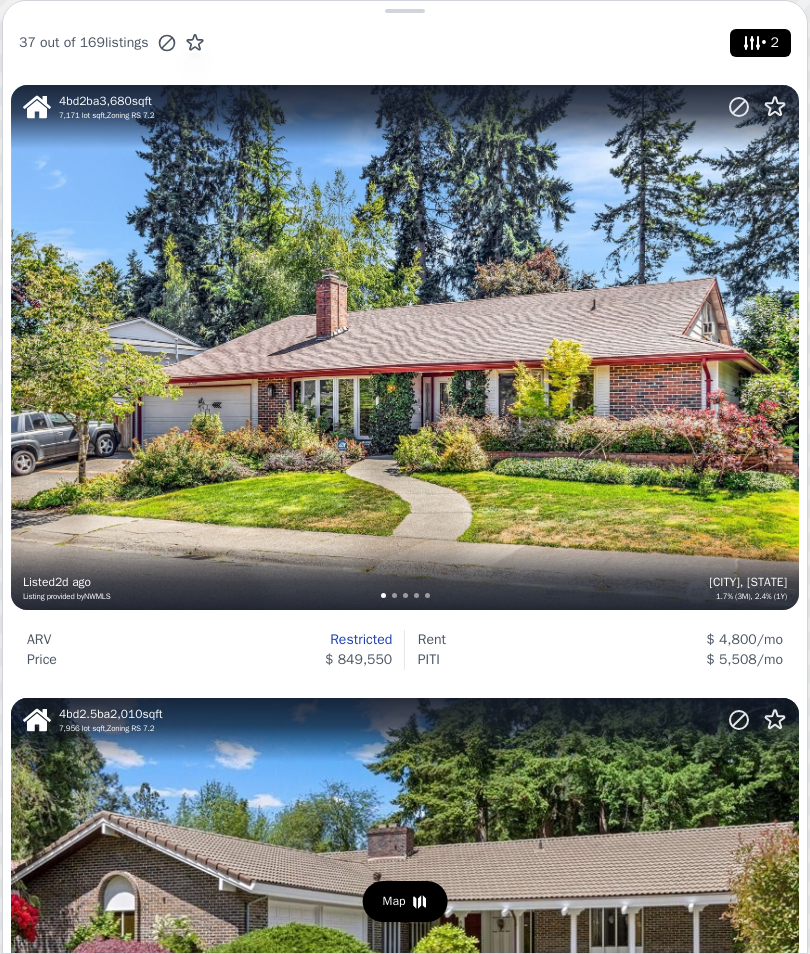 scroll, scrollTop: 3081, scrollLeft: 0, axis: vertical 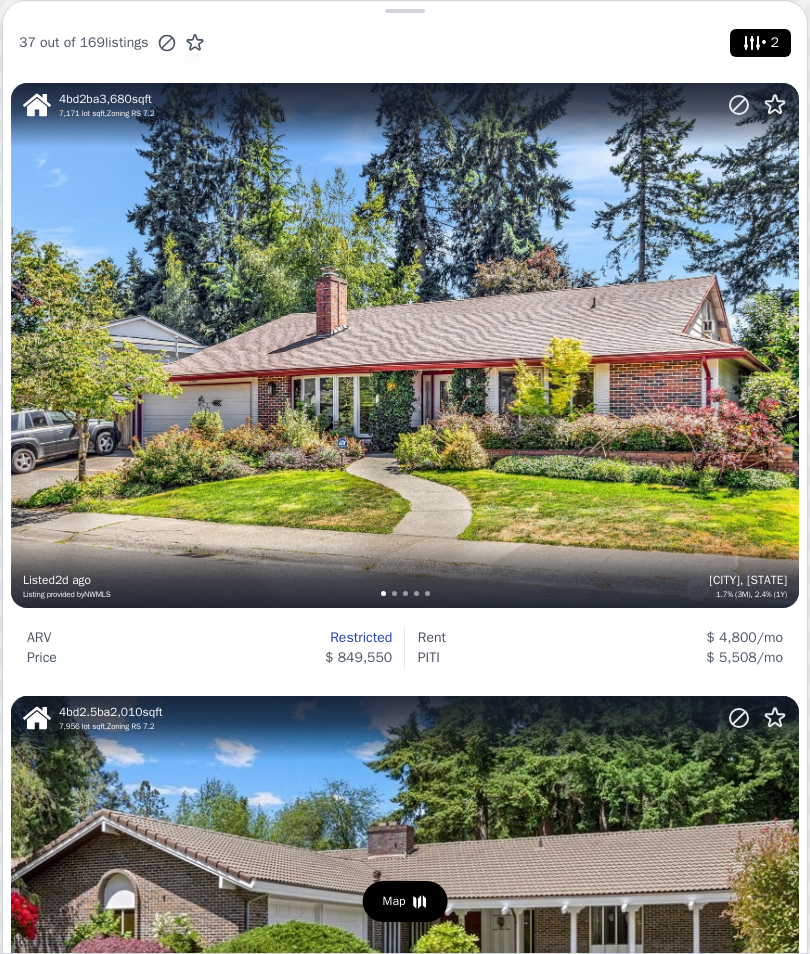 click on "4 bd  2 ba  3,680 sqft  7,171   lot sqft ,  Zoning RS 7.2 Federal Way, WA 1.7% (3M), 2.4% (1Y) Listed  2d ago Listing provided by  NWMLS" at bounding box center [405, 345] 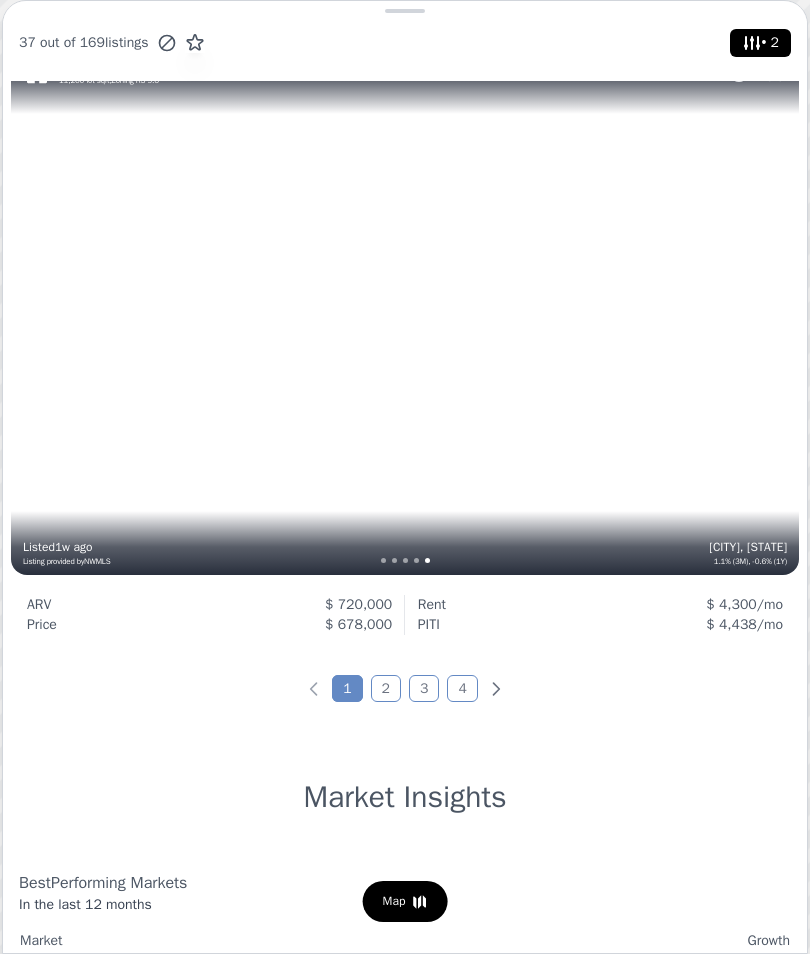 scroll, scrollTop: 6799, scrollLeft: 0, axis: vertical 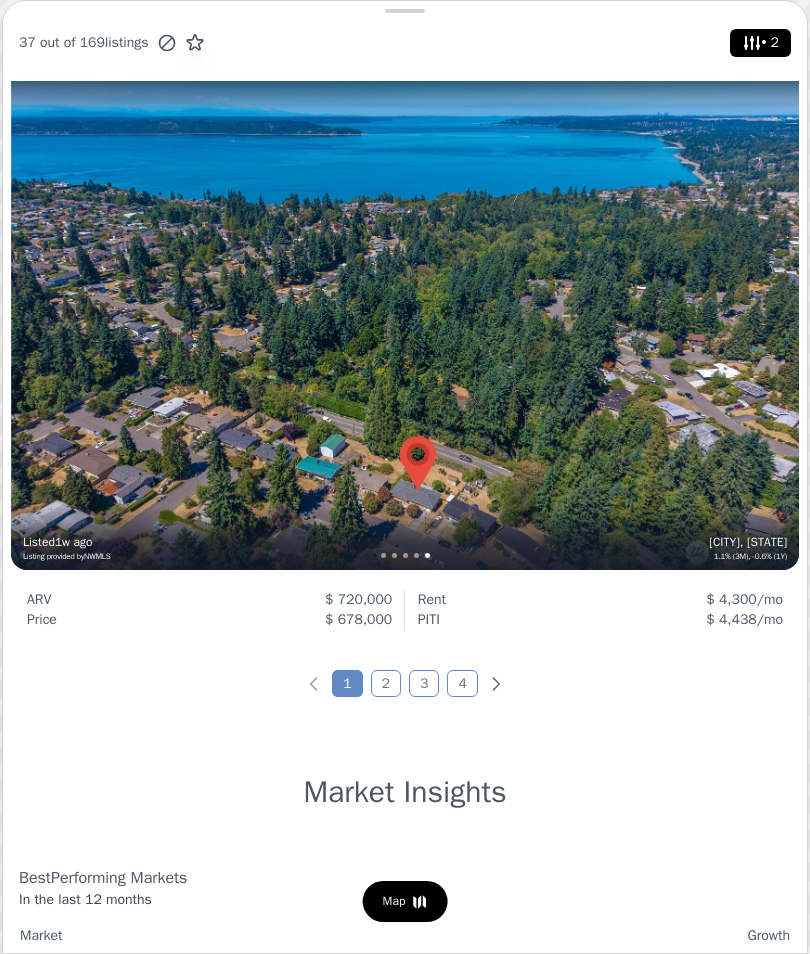 click on "2" at bounding box center (386, 683) 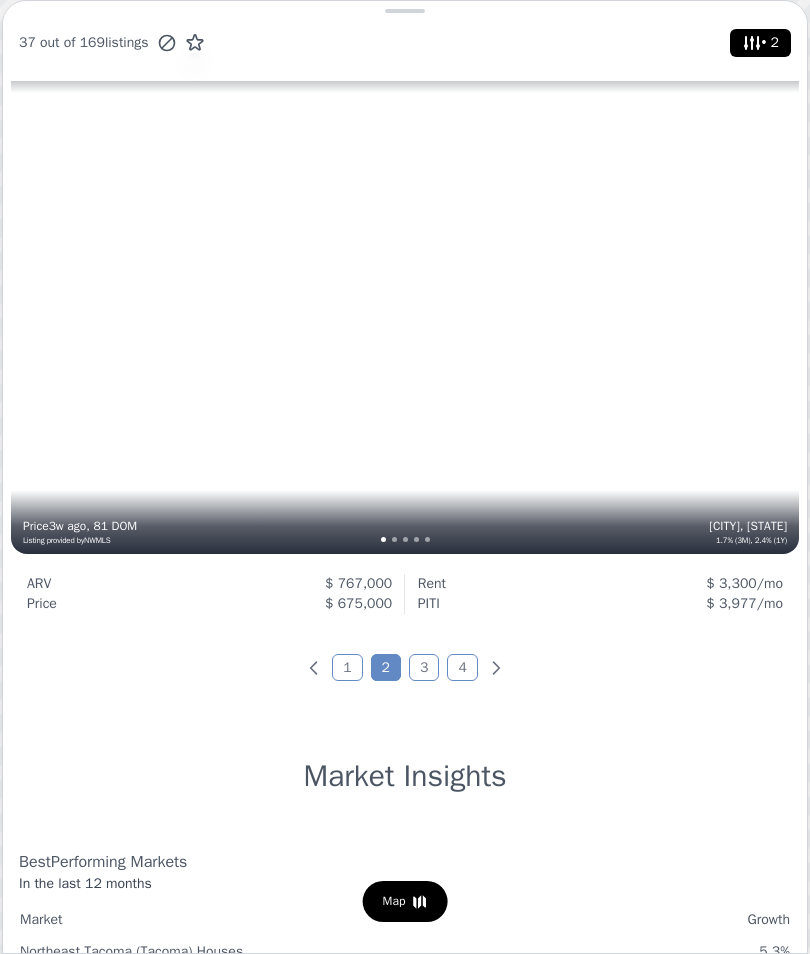 scroll, scrollTop: 0, scrollLeft: 0, axis: both 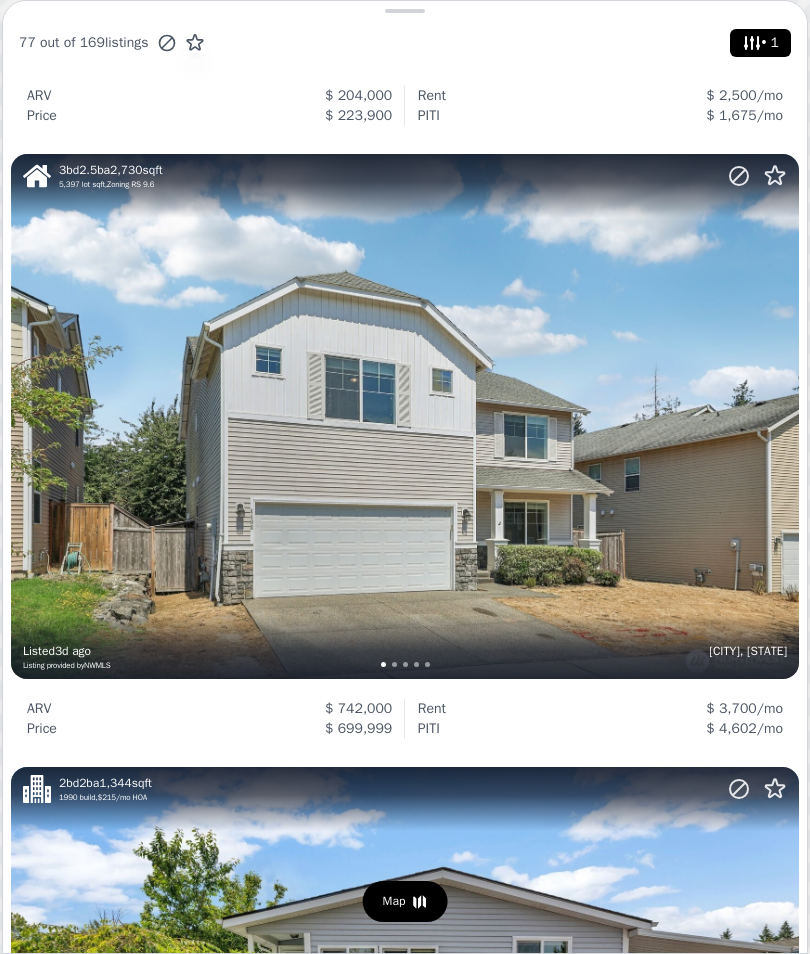 click on "3 bd  2.5 ba  2,730 sqft  5,397   lot sqft ,  Zoning RS 9.6 Federal Way, WA Listed  3d ago Listing provided by  NWMLS" at bounding box center (405, 416) 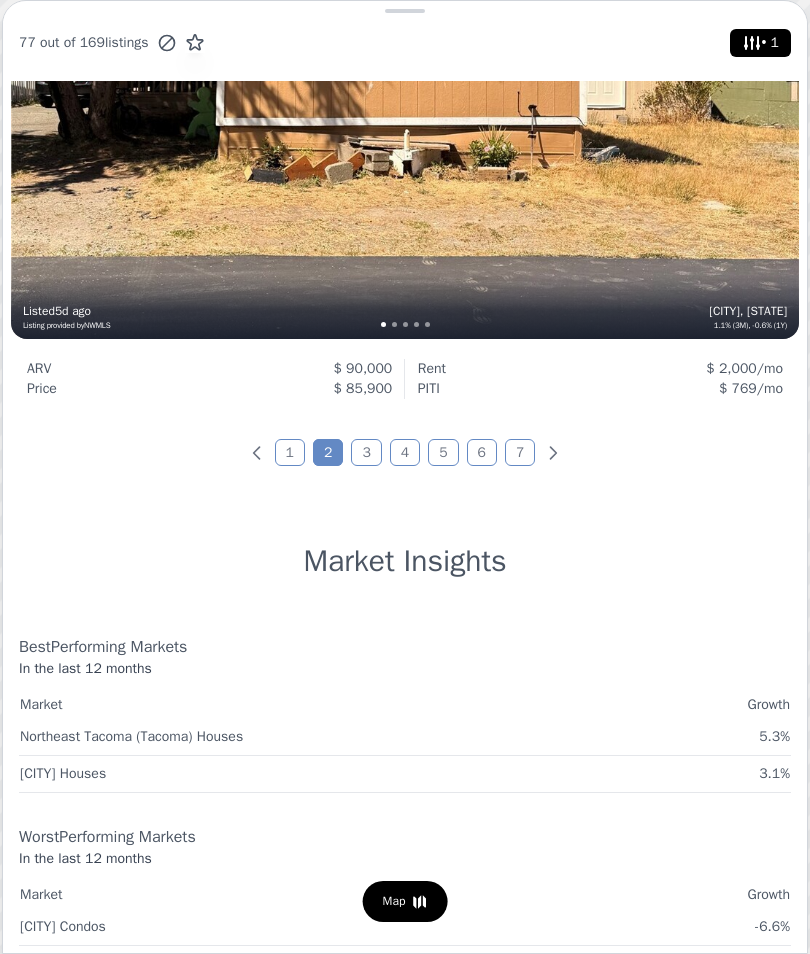 scroll, scrollTop: 7015, scrollLeft: 0, axis: vertical 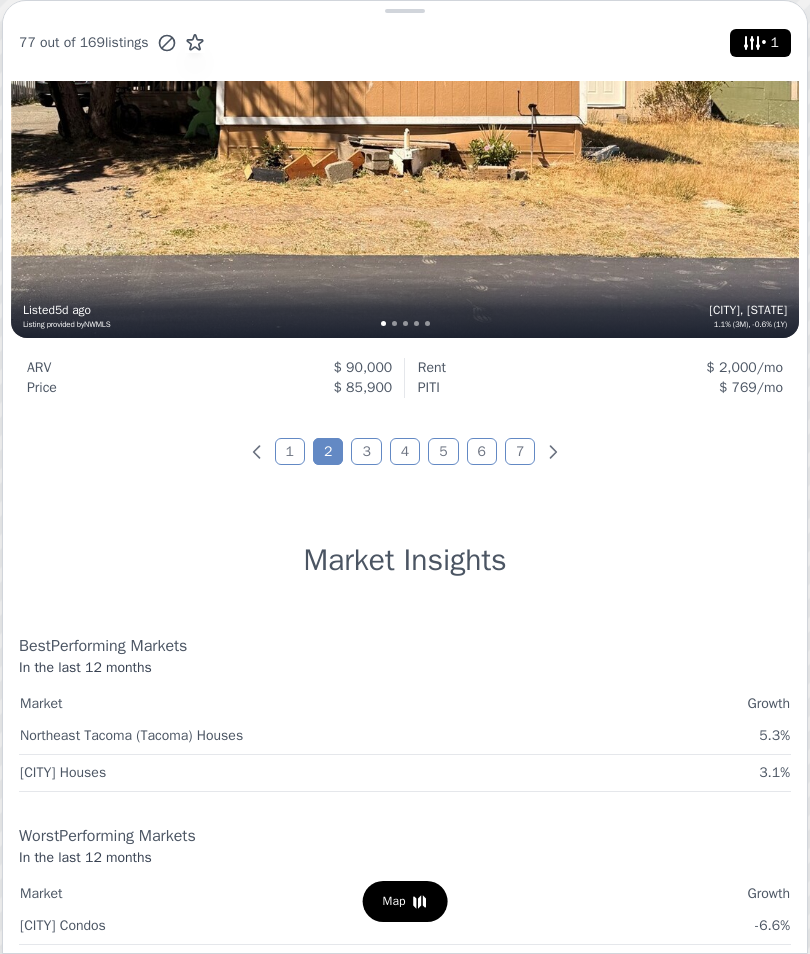 click on "3" at bounding box center [366, 451] 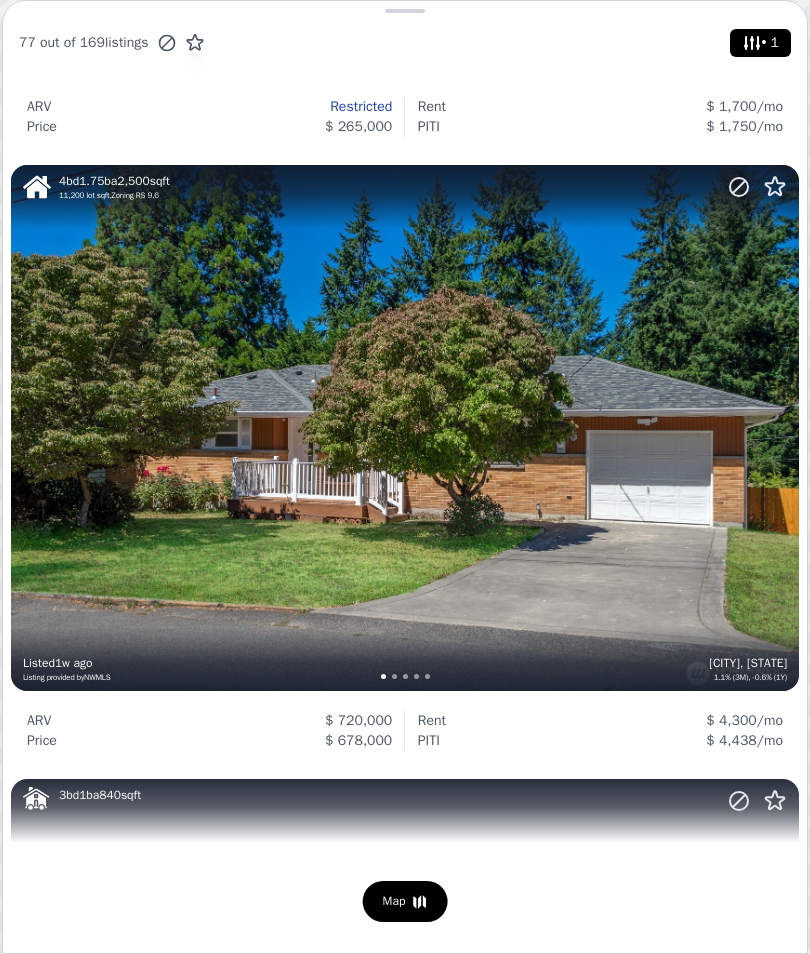 scroll, scrollTop: 530, scrollLeft: 0, axis: vertical 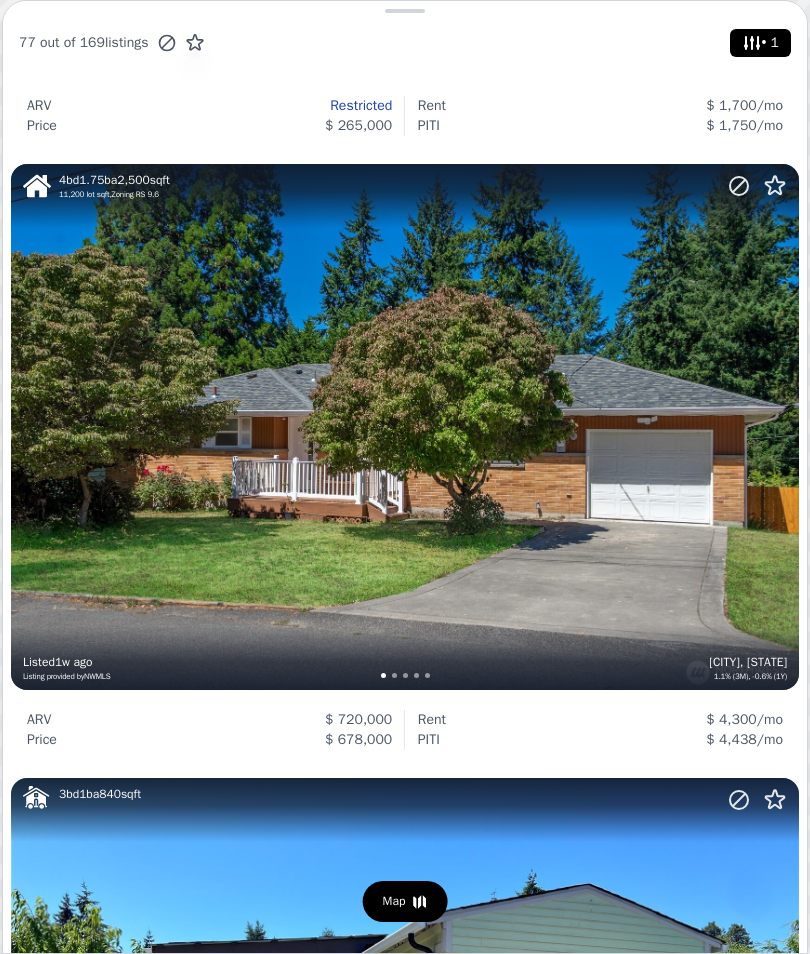 click on "4 bd  1.75 ba  2,500 sqft  11,200   lot sqft ,  Zoning RS 9.6 Federal Way, WA 1.1% (3M), -0.6% (1Y) Listed  1w ago Listing provided by  NWMLS" at bounding box center [405, 426] 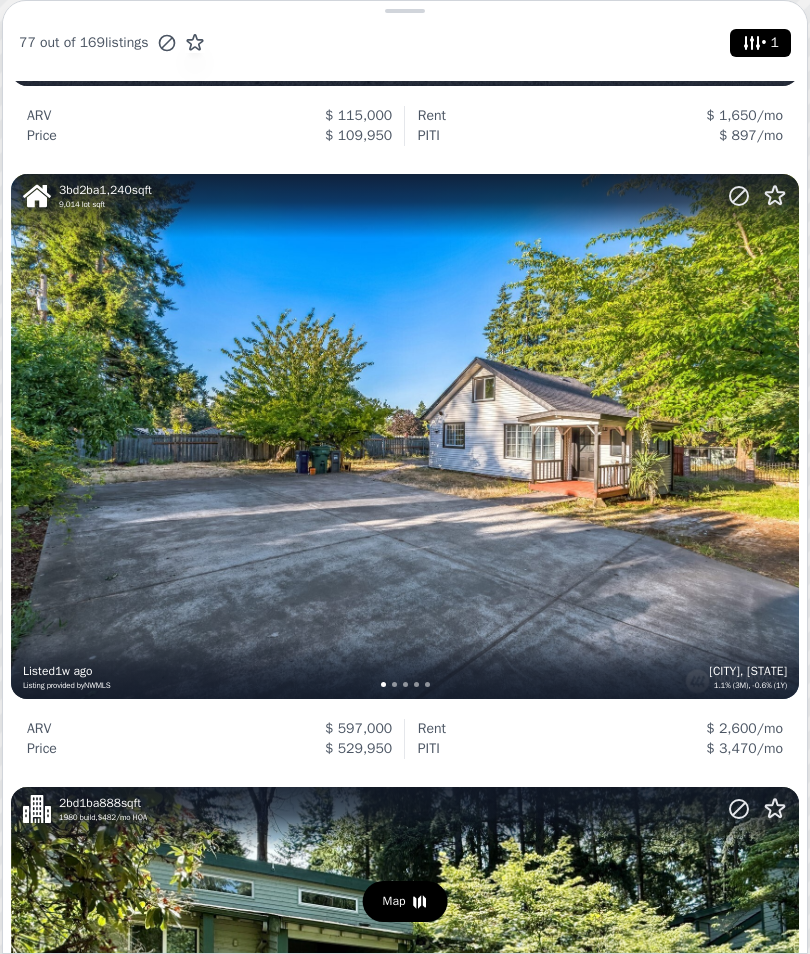 scroll, scrollTop: 1688, scrollLeft: 0, axis: vertical 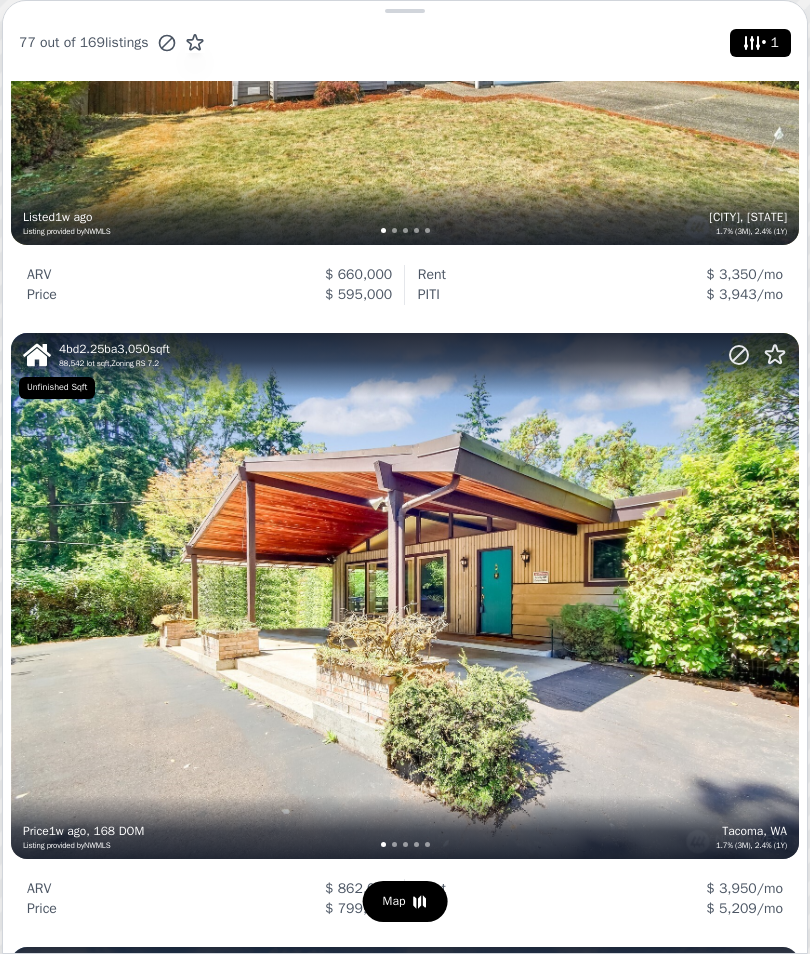 click on "4 bd  2.25 ba  3,050 sqft  88,542   lot sqft ,  Zoning RS 7.2 Tacoma, WA 1.7% (3M), 2.4% (1Y) Price  1w ago , 168 DOM Listing provided by  NWMLS" at bounding box center [405, 595] 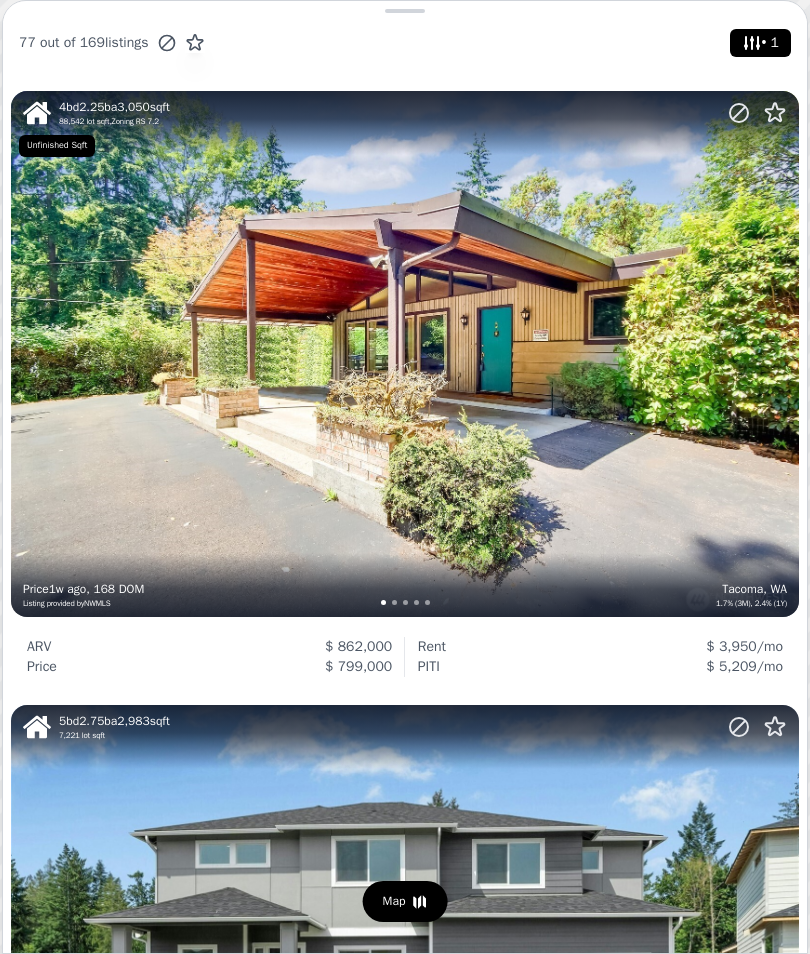 scroll, scrollTop: 4282, scrollLeft: 0, axis: vertical 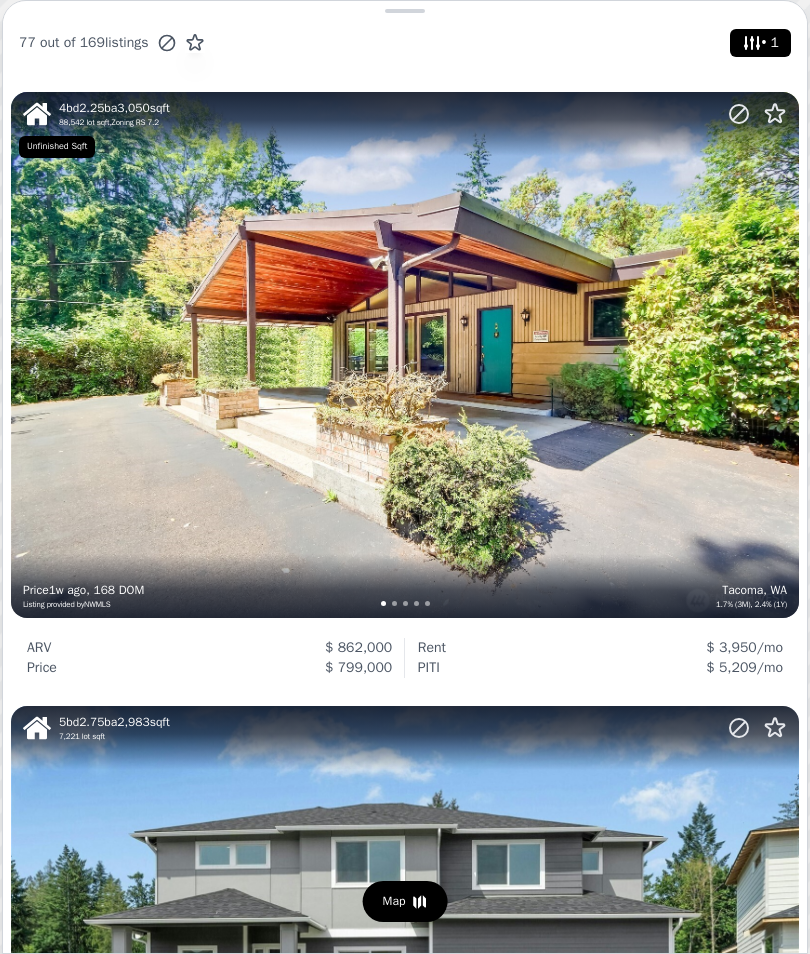 click on "4 bd  2.25 ba  3,050 sqft  88,542   lot sqft ,  Zoning RS 7.2 Tacoma, WA 1.7% (3M), 2.4% (1Y) Price  1w ago , 168 DOM Listing provided by  NWMLS" at bounding box center (405, 354) 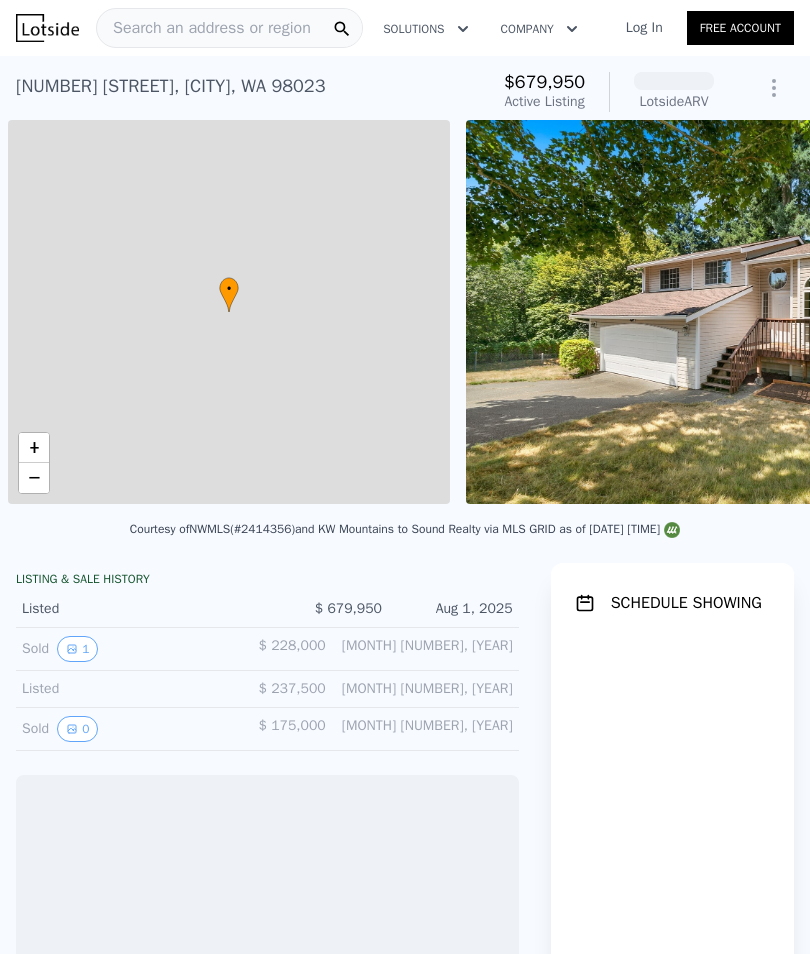 scroll, scrollTop: 0, scrollLeft: 0, axis: both 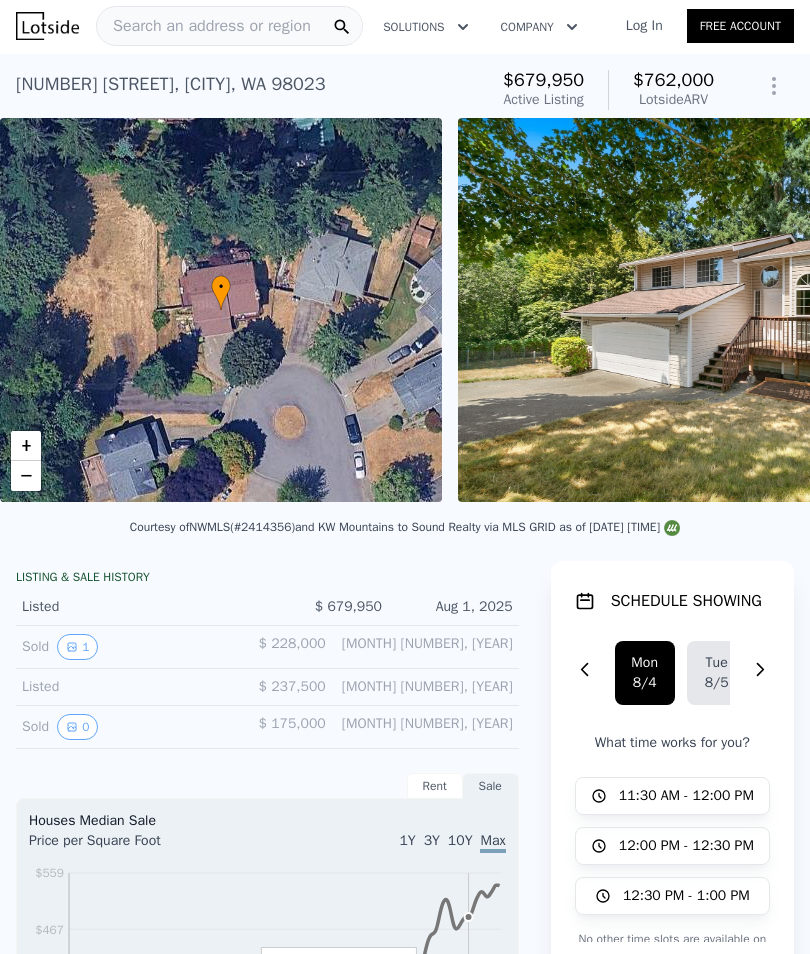 click at bounding box center [746, 310] 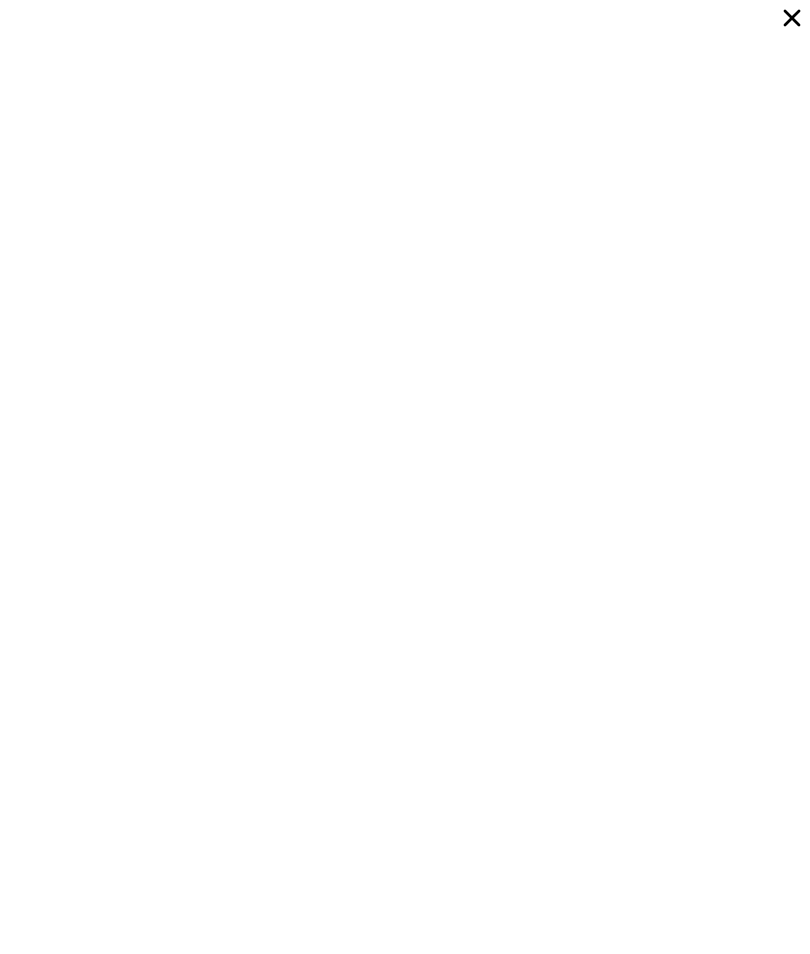 scroll, scrollTop: 7383, scrollLeft: 0, axis: vertical 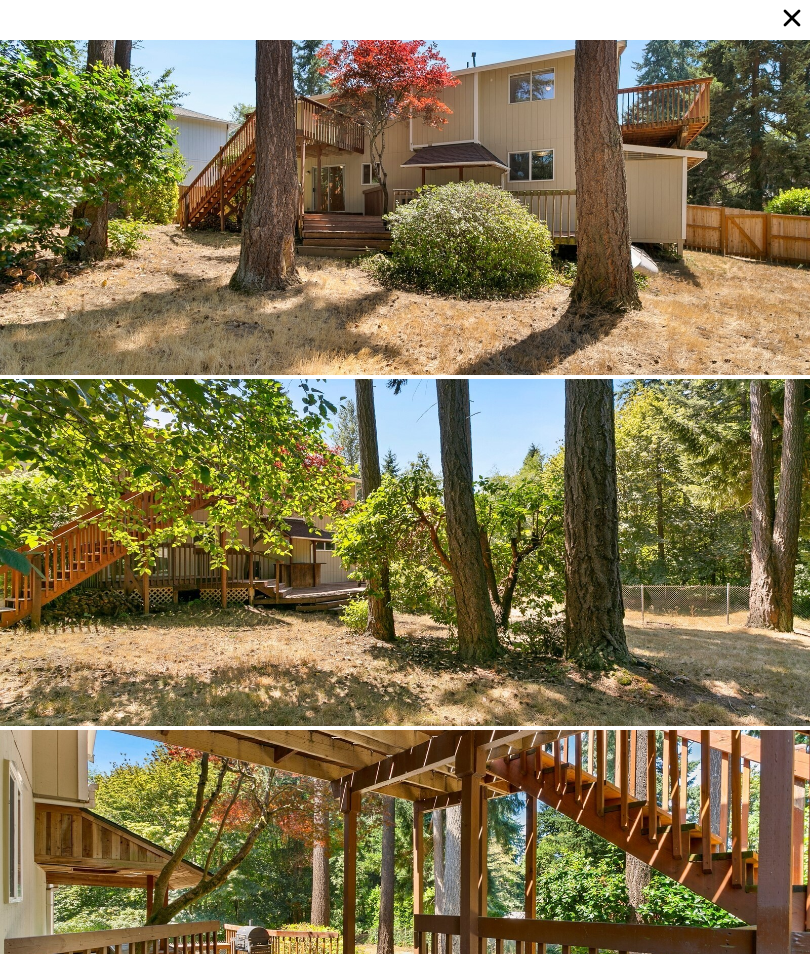click at bounding box center [405, 552] 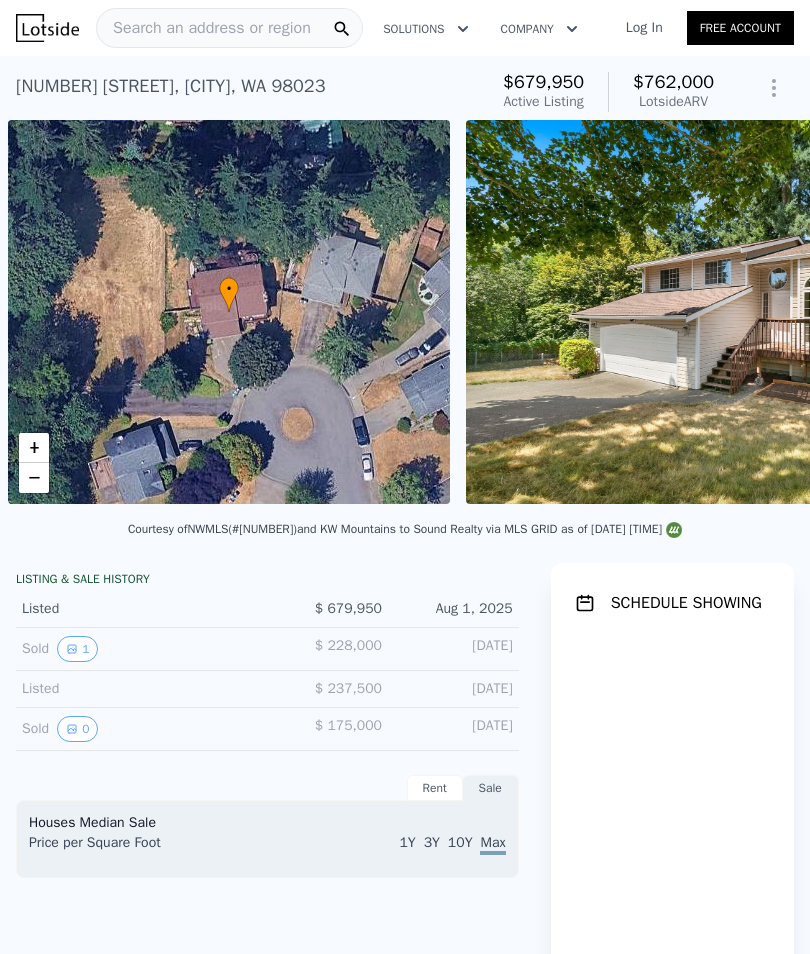 scroll, scrollTop: 0, scrollLeft: 0, axis: both 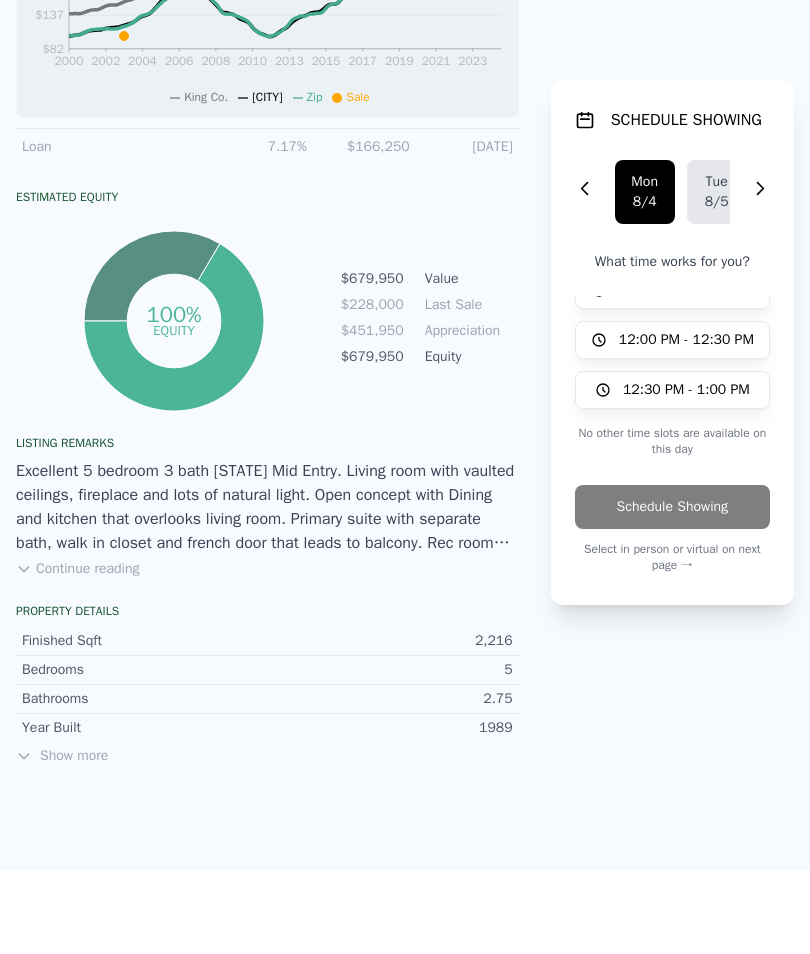click on "Continue reading" at bounding box center (77, 569) 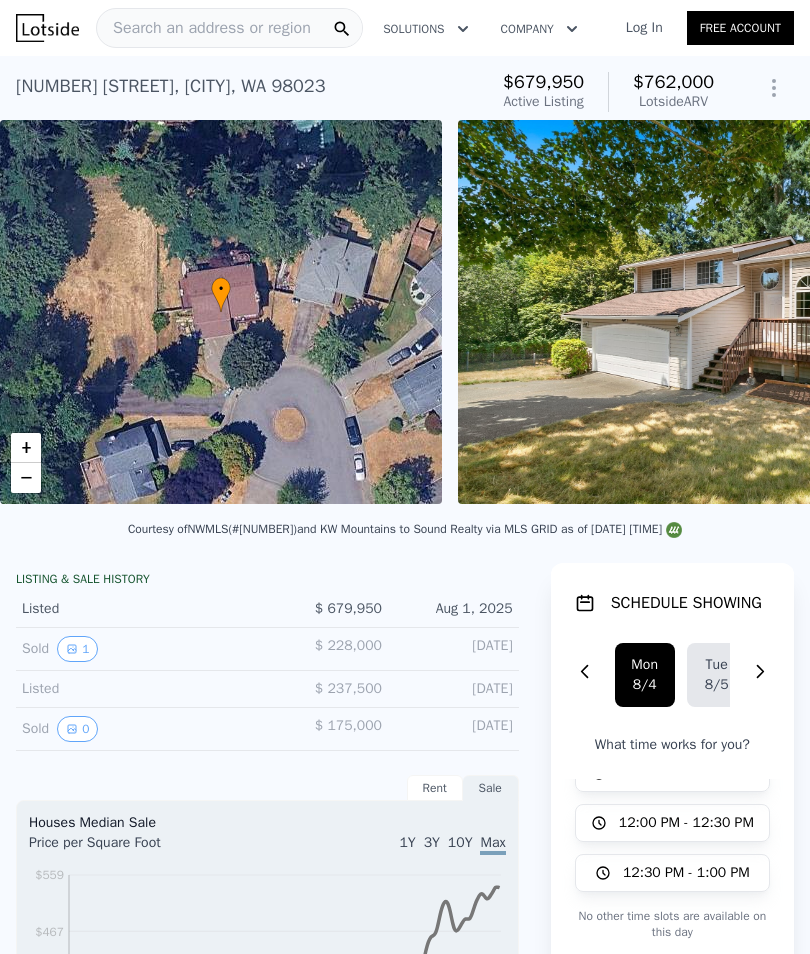 scroll, scrollTop: 0, scrollLeft: 0, axis: both 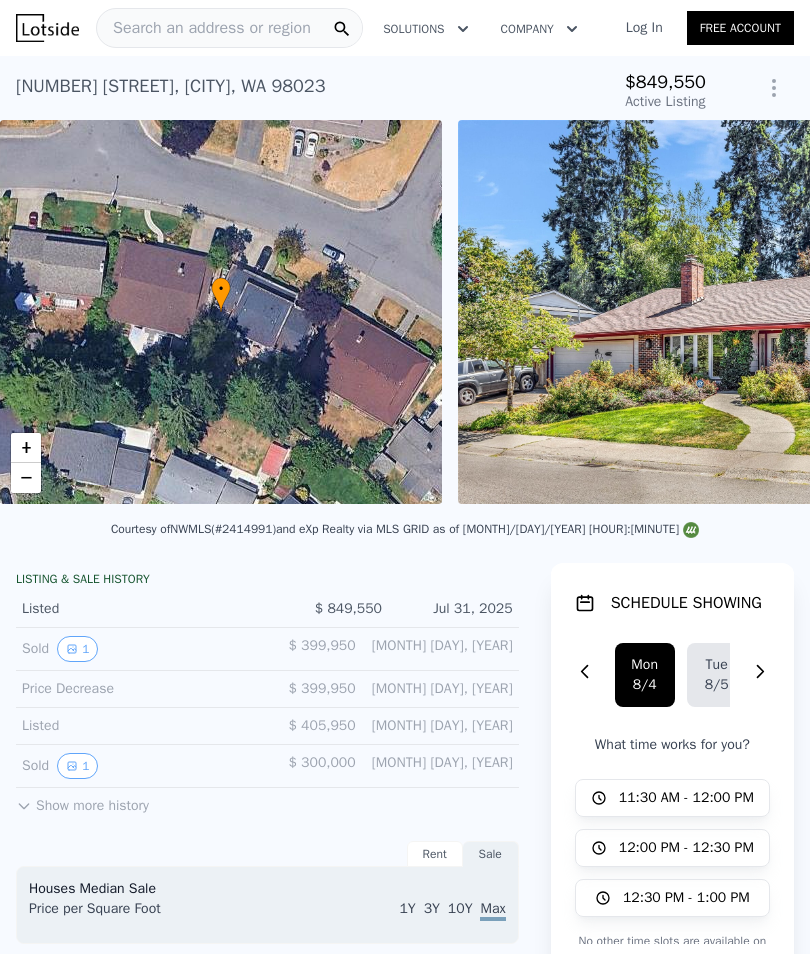 type on "-$ 912,586" 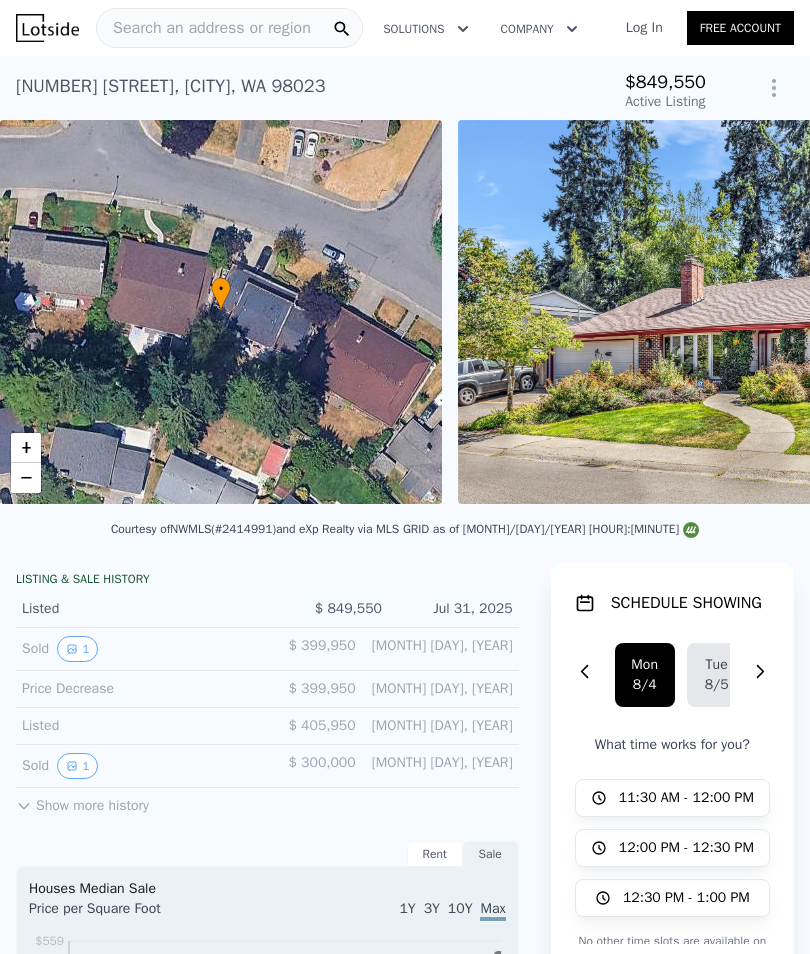 scroll, scrollTop: -1, scrollLeft: 0, axis: vertical 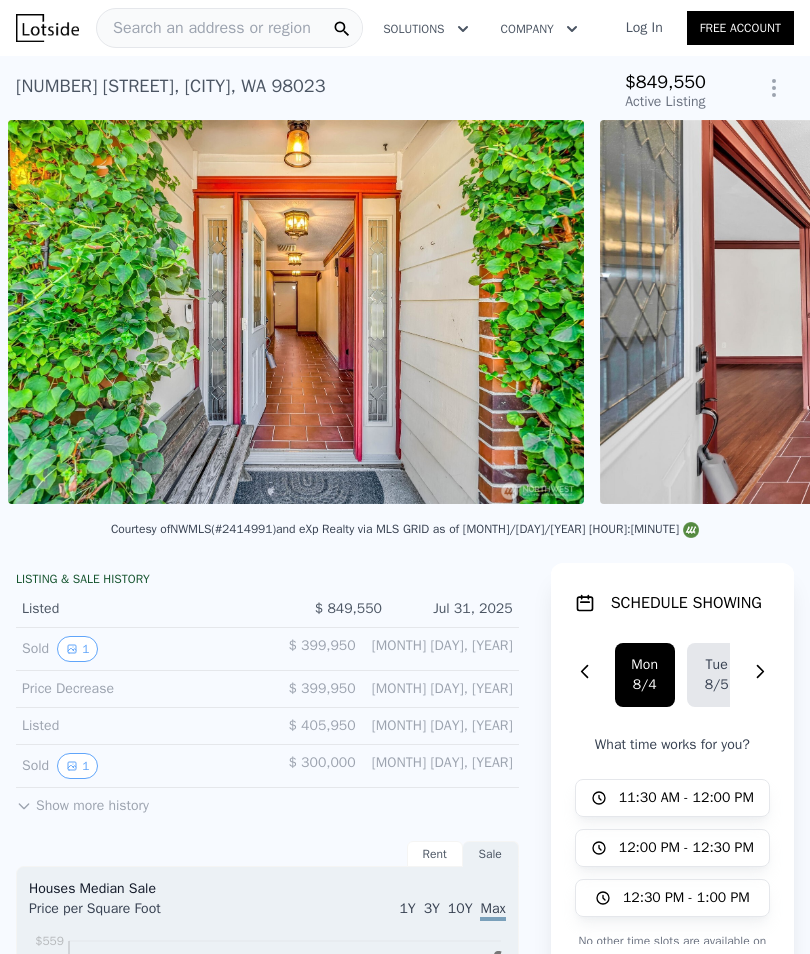 click at bounding box center (296, 312) 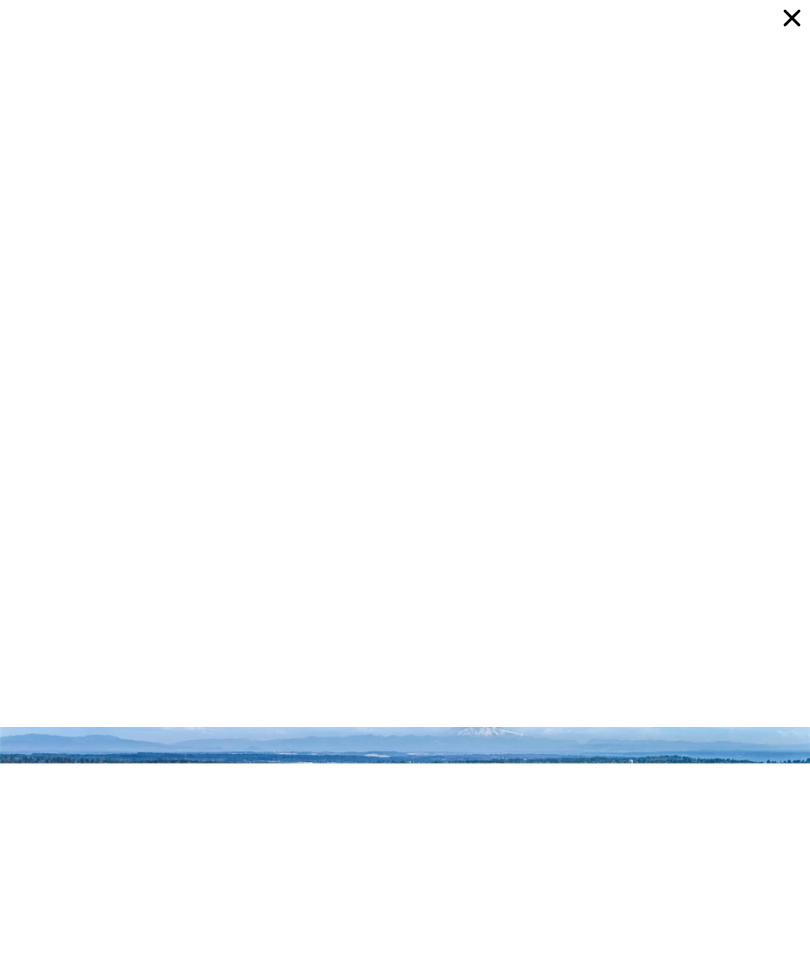 scroll, scrollTop: 12999, scrollLeft: 0, axis: vertical 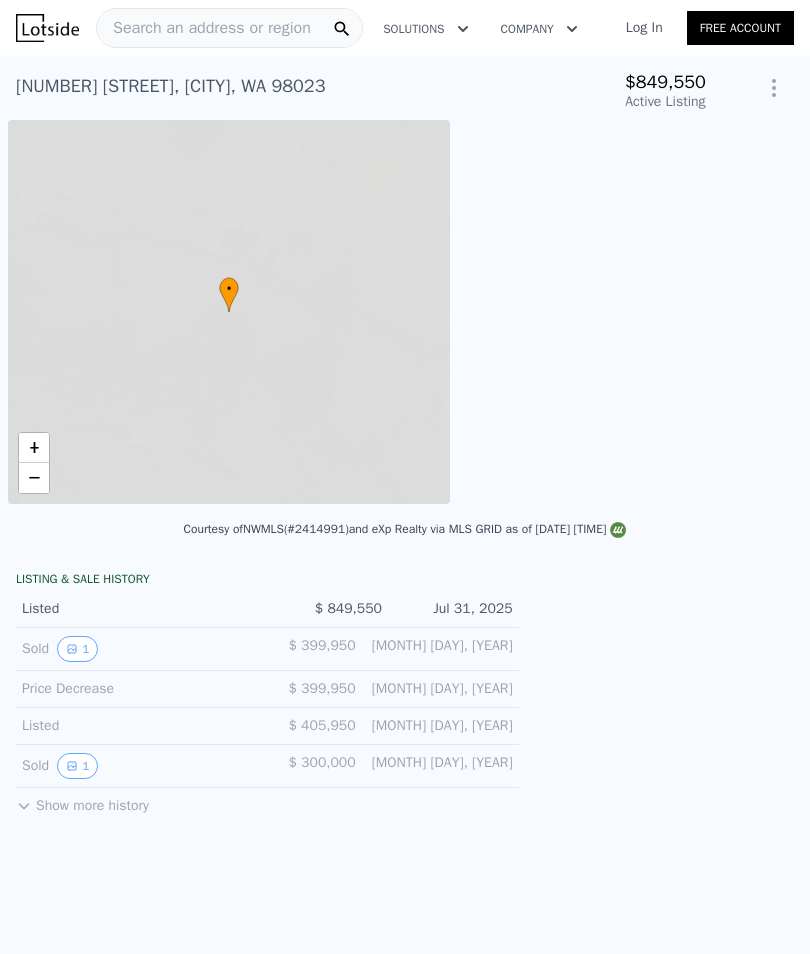 type on "-$ 912,586" 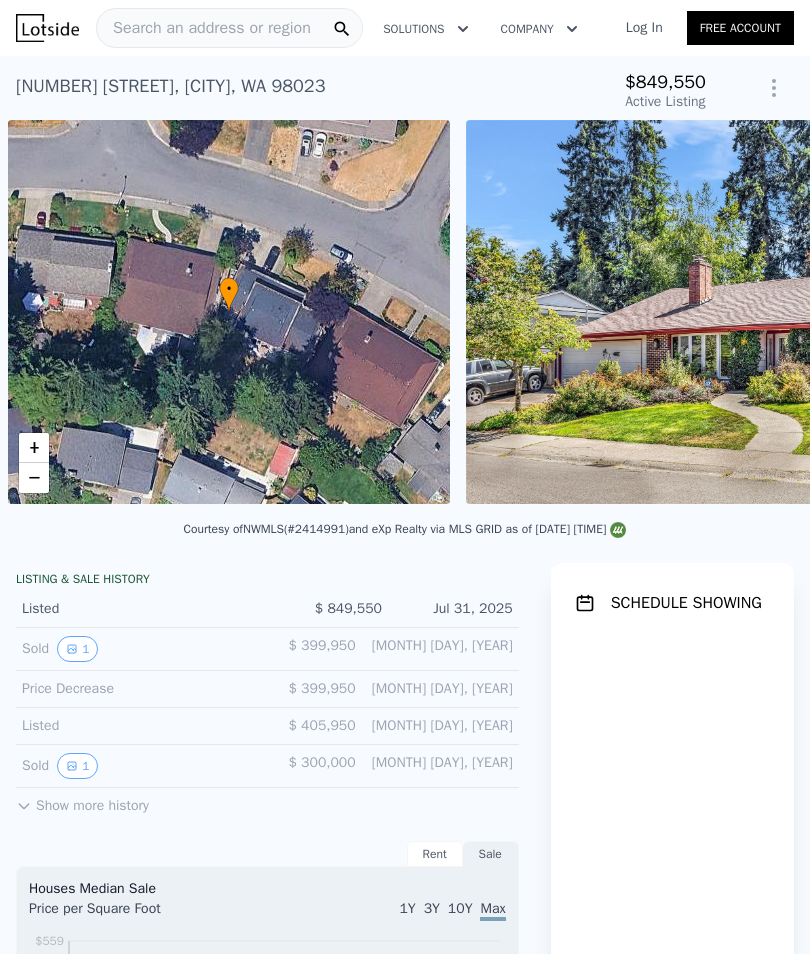 scroll, scrollTop: 0, scrollLeft: 8, axis: horizontal 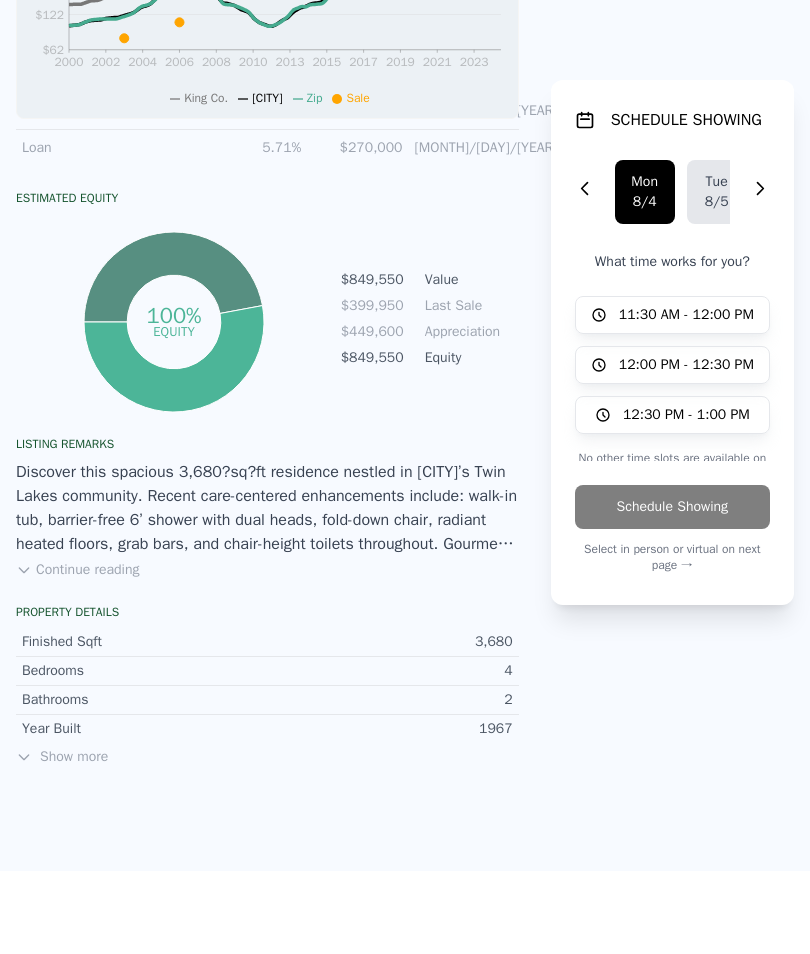 click on "Continue reading" at bounding box center (77, 570) 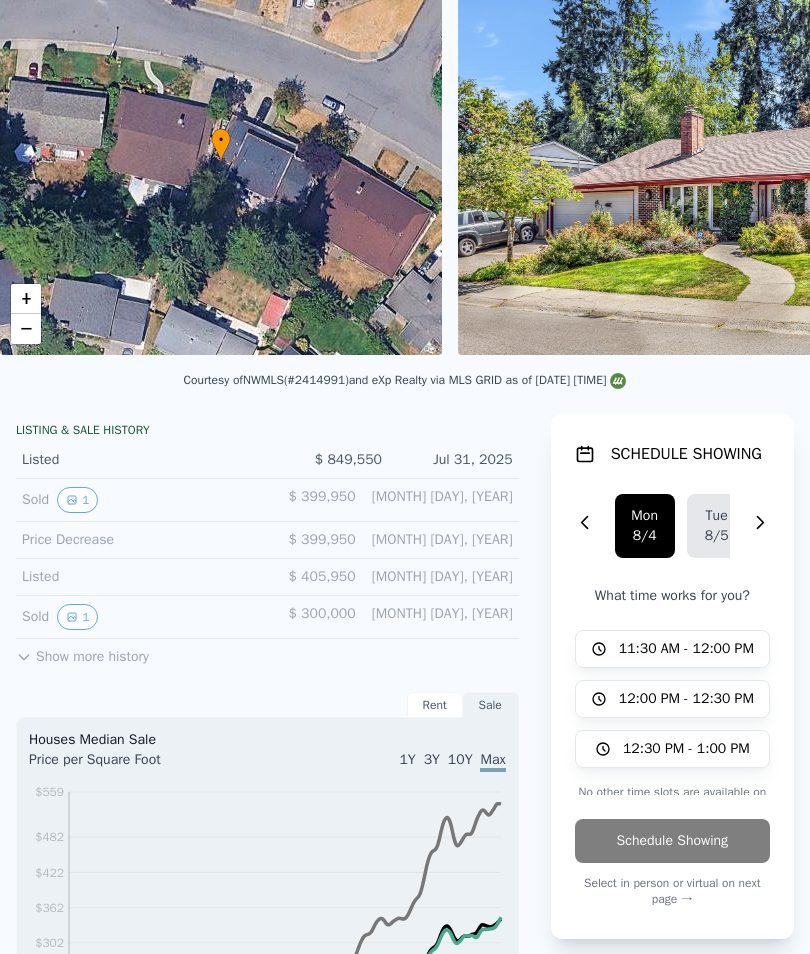 scroll, scrollTop: 127, scrollLeft: 0, axis: vertical 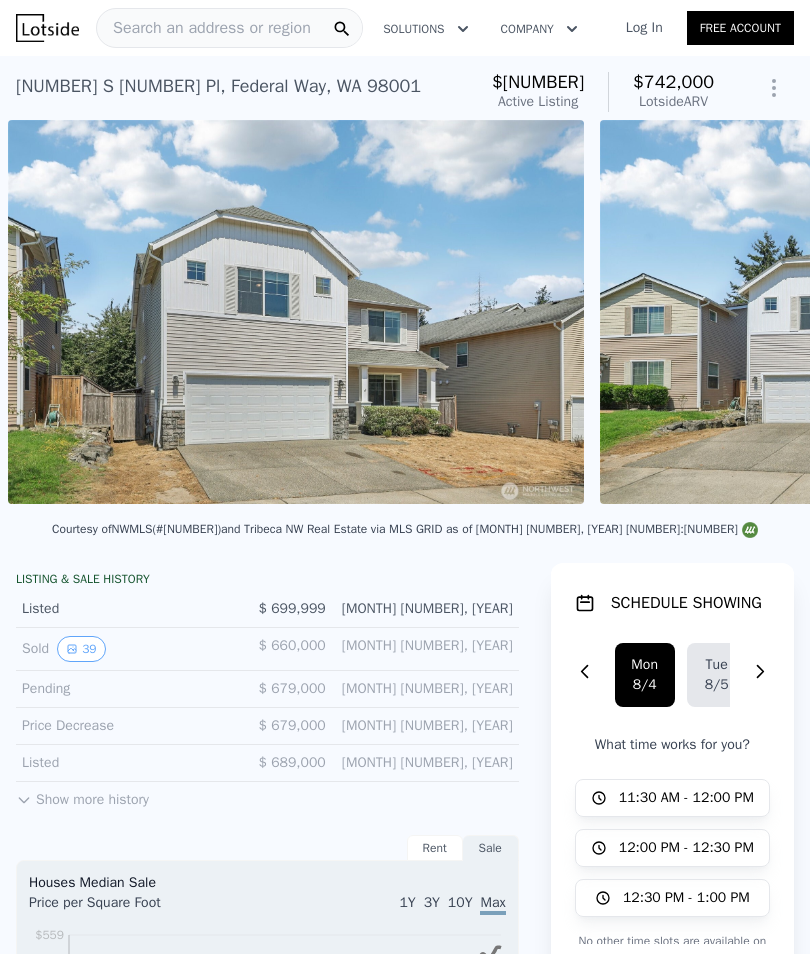 click at bounding box center (296, 312) 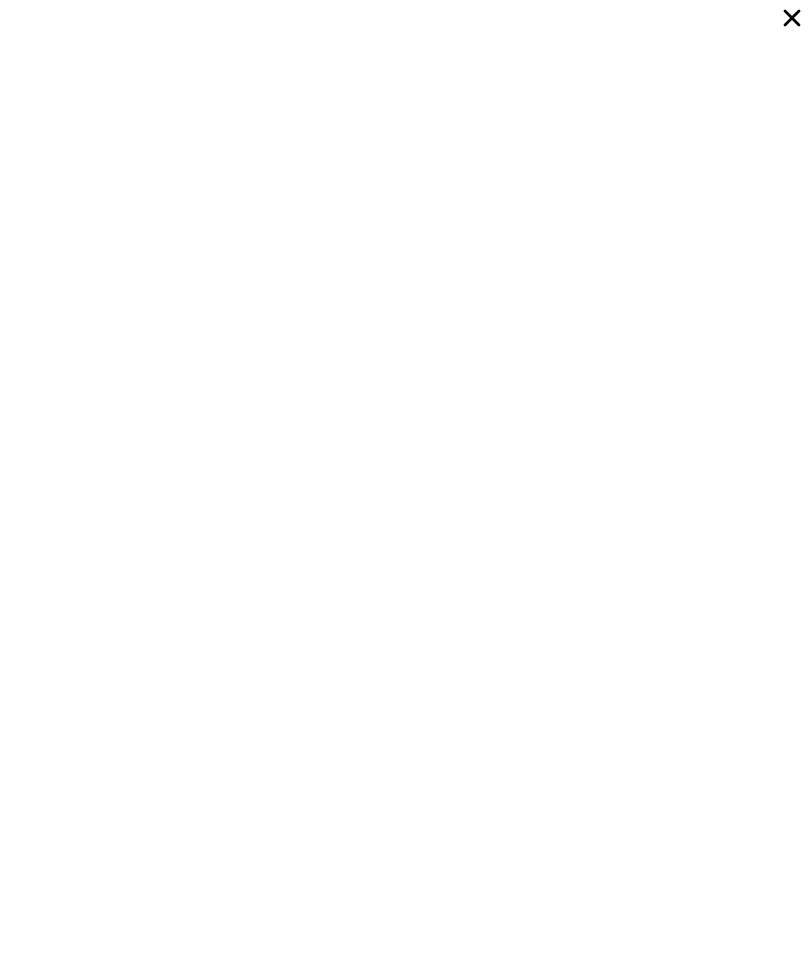 scroll, scrollTop: 39710, scrollLeft: 0, axis: vertical 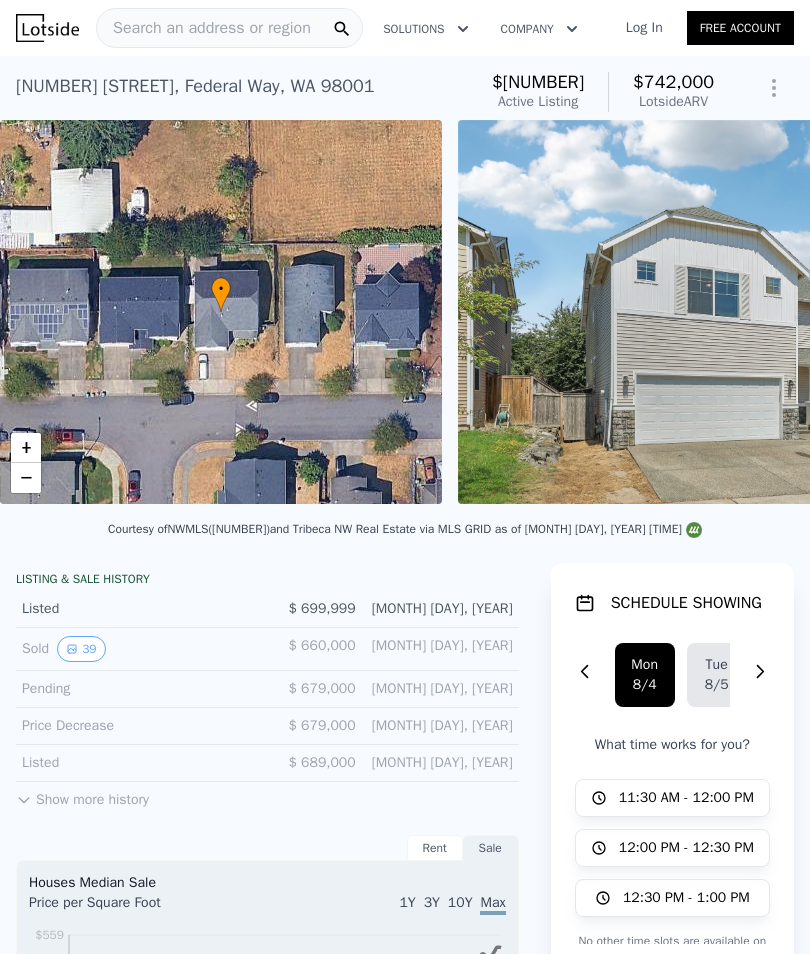 click at bounding box center (746, 312) 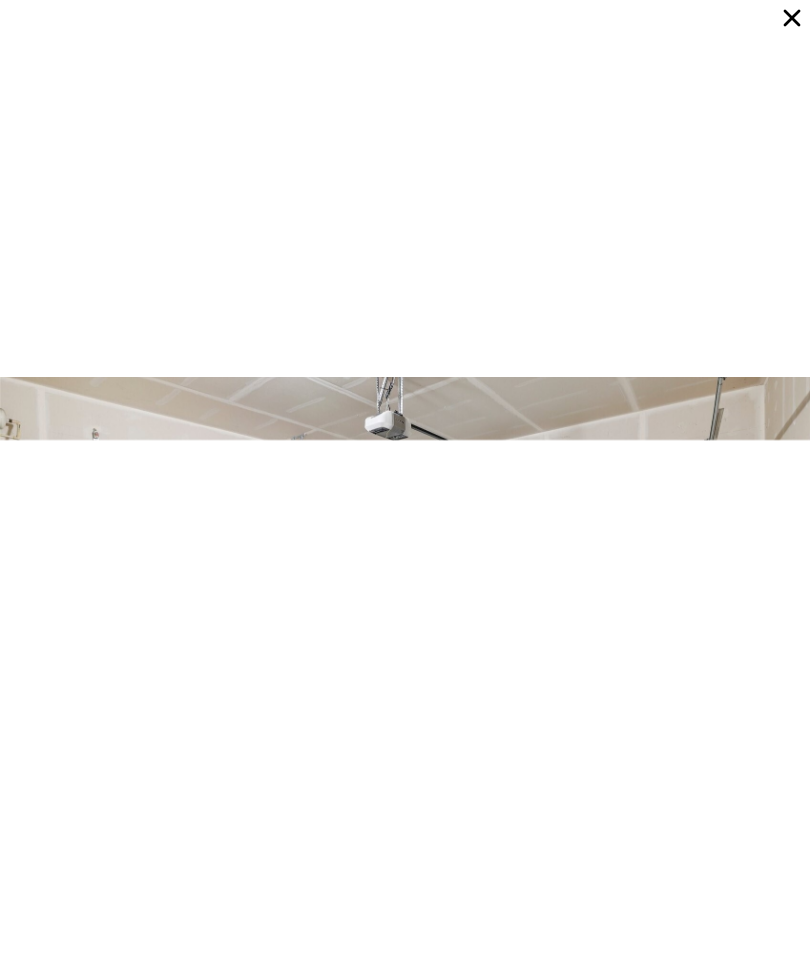 scroll, scrollTop: 12648, scrollLeft: 0, axis: vertical 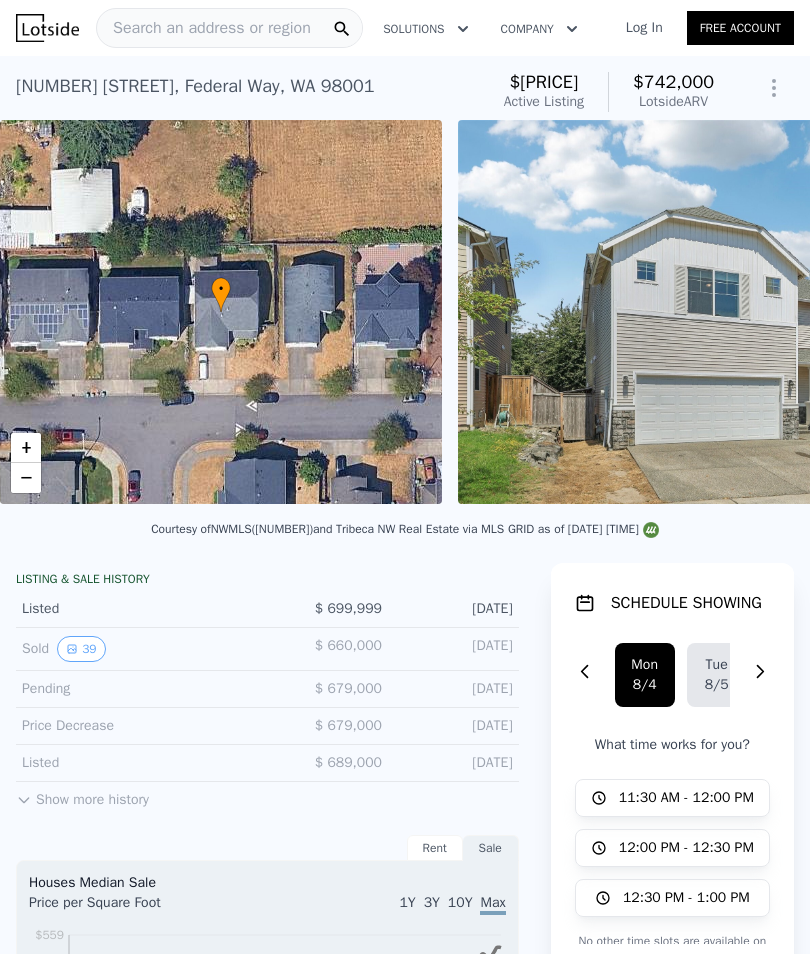 click 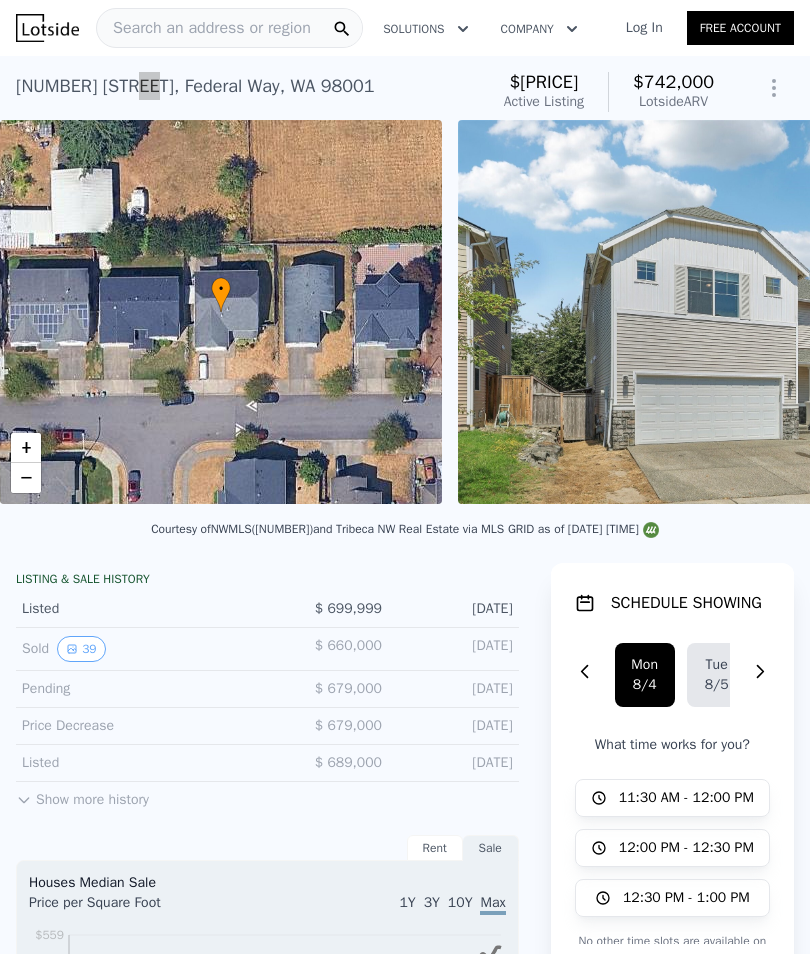 click on "Search an address or region Solutions Company Open main menu Log In Free Account 4408 S 332nd Pl ,   Federal Way ,   WA   98001 Active at  $699,999 (~ARV  $742k ) $699,999  Active Listing $742,000 Lotside  ARV SAVE
•
+ − Courtesy of  NWMLS  (#2414681)  and Tribeca NW Real Estate via MLS GRID as of 08/02/2025 22:50 LISTING & SALE HISTORY Listed $ 699,999 Jul 30, 2025 Sold 39 $ 660,000 Jan 13, 2022 Pending $ 679,000 Dec 8, 2021 Price Decrease $ 679,000 Dec 8, 2021 Listed $ 689,000 Sep 15, 2021 Sold 0 $ 332,003 Jan 26, 2005  Show more history Rent Sale Rent over time Price per Square Foot 1Y 3Y 10Y Max 1998 2000 2002 2005 2007 2009 2012 2014 2016 2019 2021 2023 $0.72 $0.92 $1.12 $1.32 $1.52 $1.72 $1.92 $2.12 $2.48 King Co. Metro Jan 15, 1998 Houses Median Sale Price per Square Foot 1Y 3Y 10Y Max 2000 2002 2004 2006 2008 2011 2013 2015 2017 2019 2021 2024 $82 $137 $192 $247 $302 $357 $412 $467 $559 King Co. Federal Way Zip Sale Mar 15, 2000 Loan 6.5% 100%" at bounding box center (405, 477) 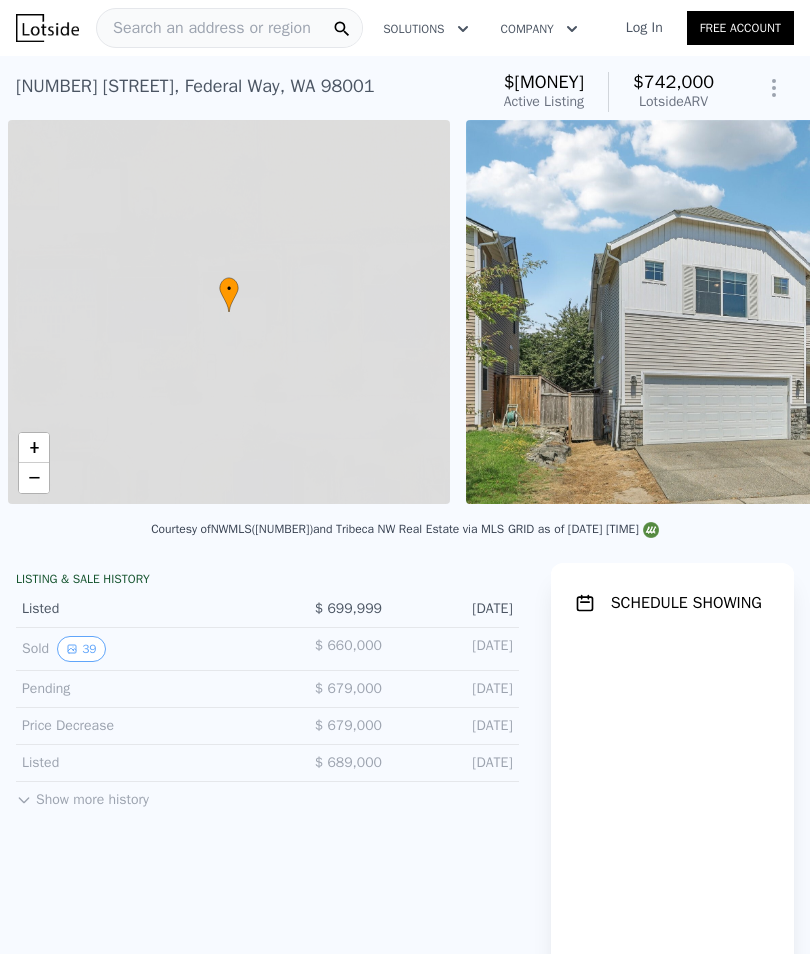 scroll, scrollTop: 0, scrollLeft: 0, axis: both 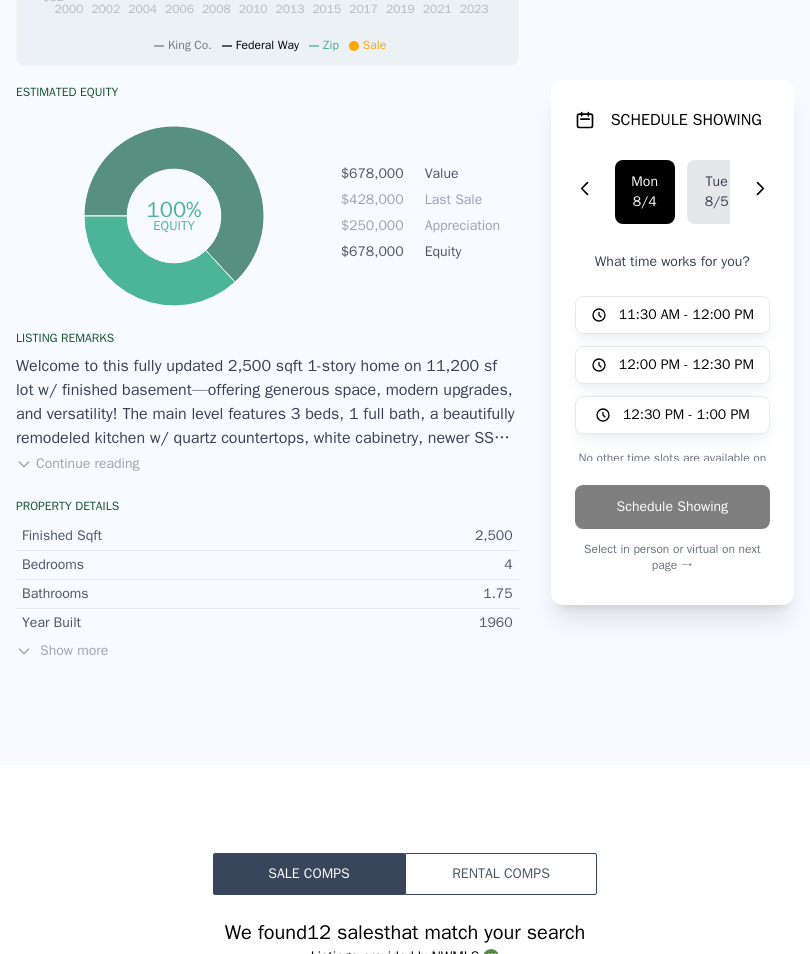 click on "Continue reading" at bounding box center (77, 464) 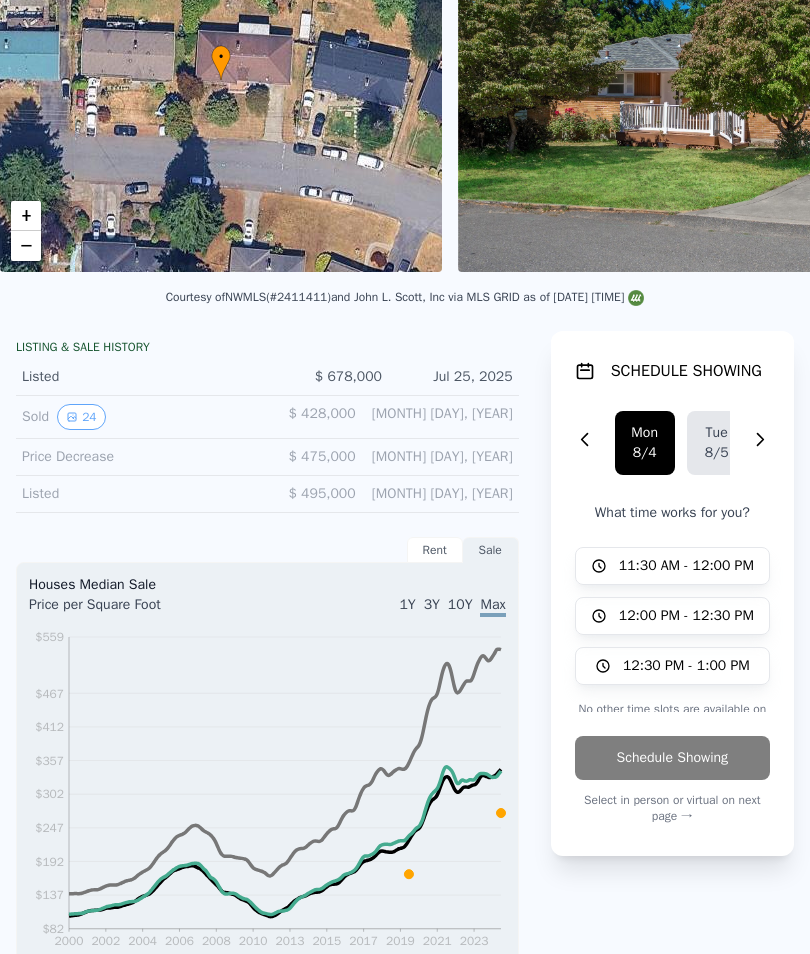 scroll, scrollTop: 231, scrollLeft: 0, axis: vertical 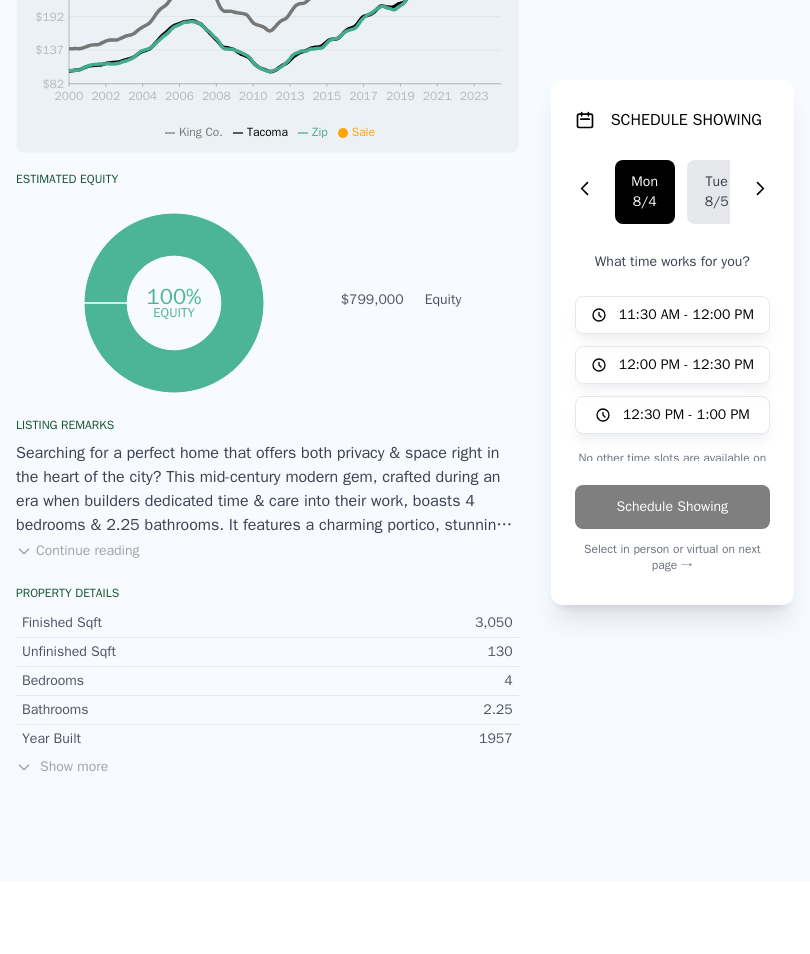 click on "Continue reading" at bounding box center (77, 551) 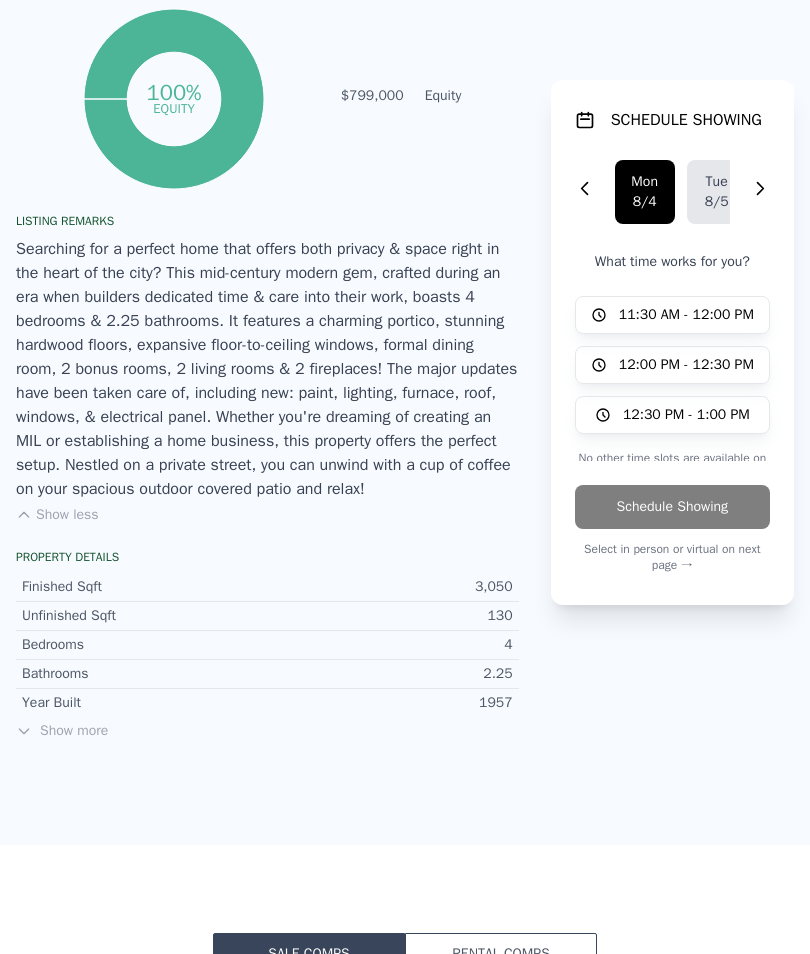 scroll, scrollTop: 1273, scrollLeft: -1, axis: both 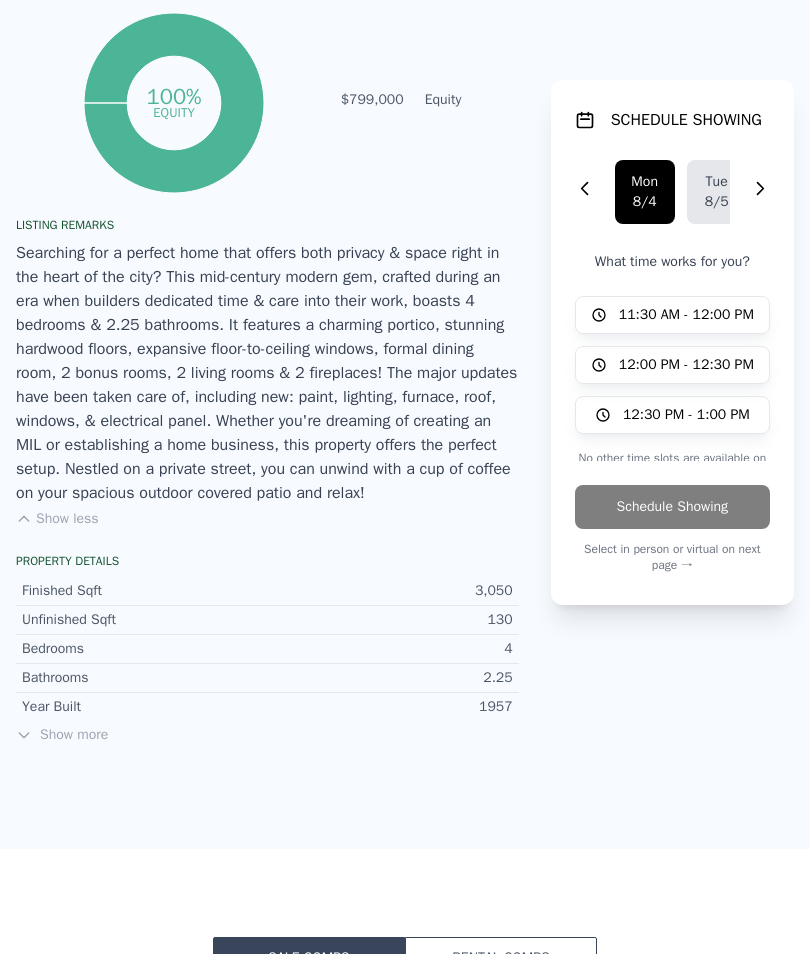 click on "Show more" at bounding box center (267, 735) 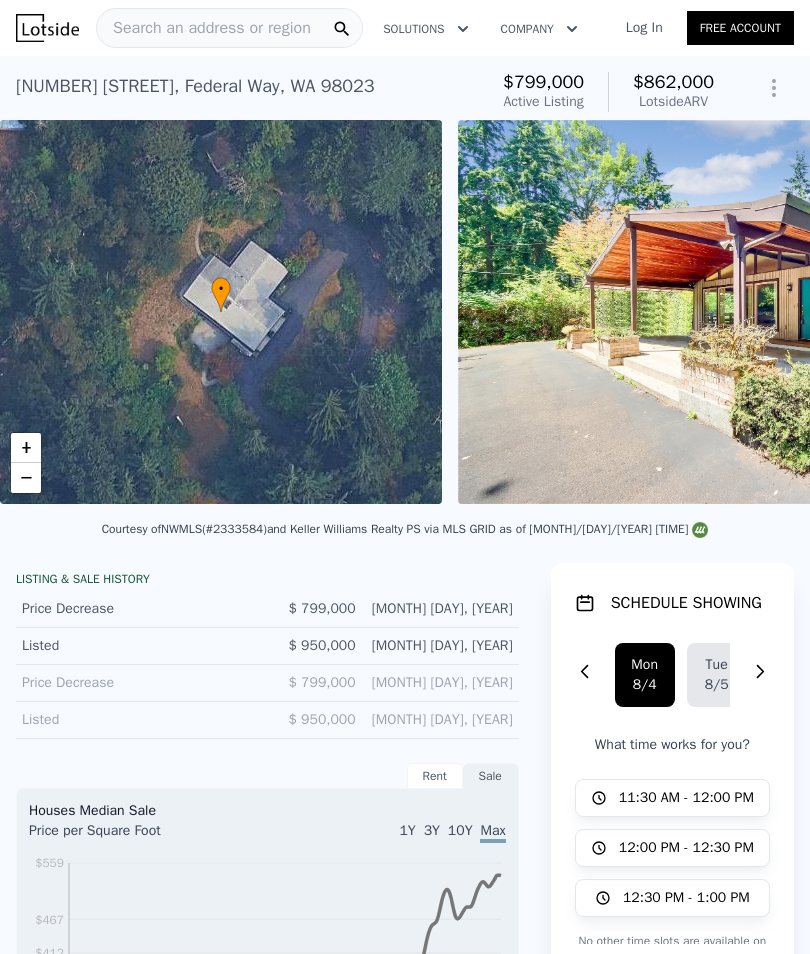 scroll, scrollTop: 0, scrollLeft: 0, axis: both 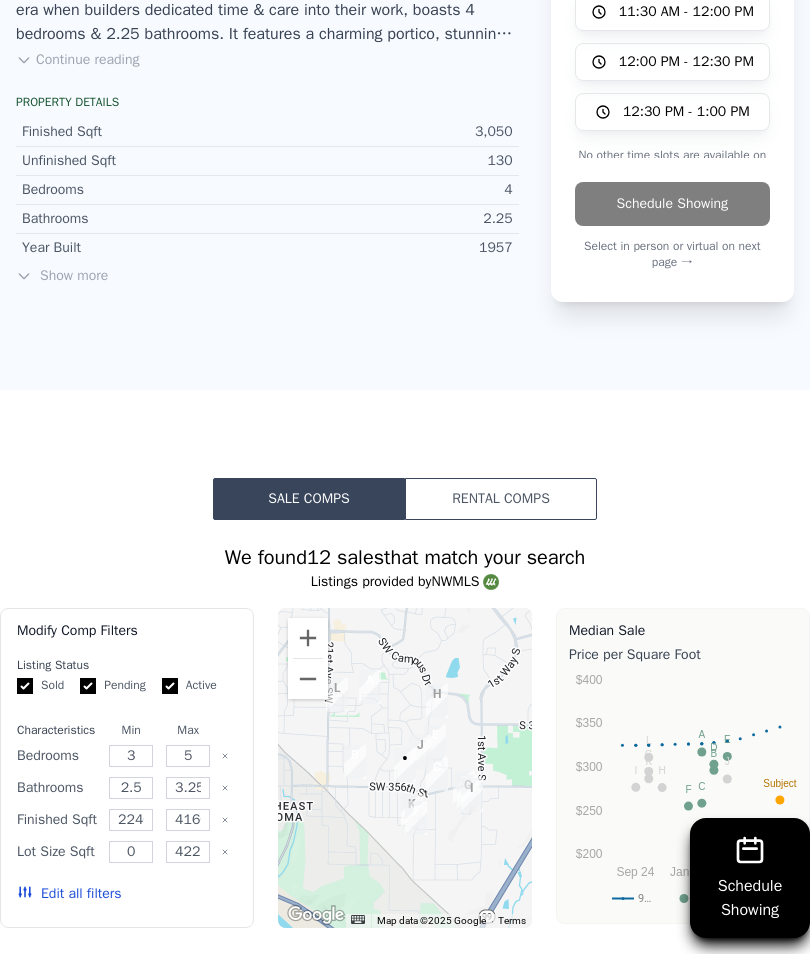 click on "Show more" at bounding box center [267, 276] 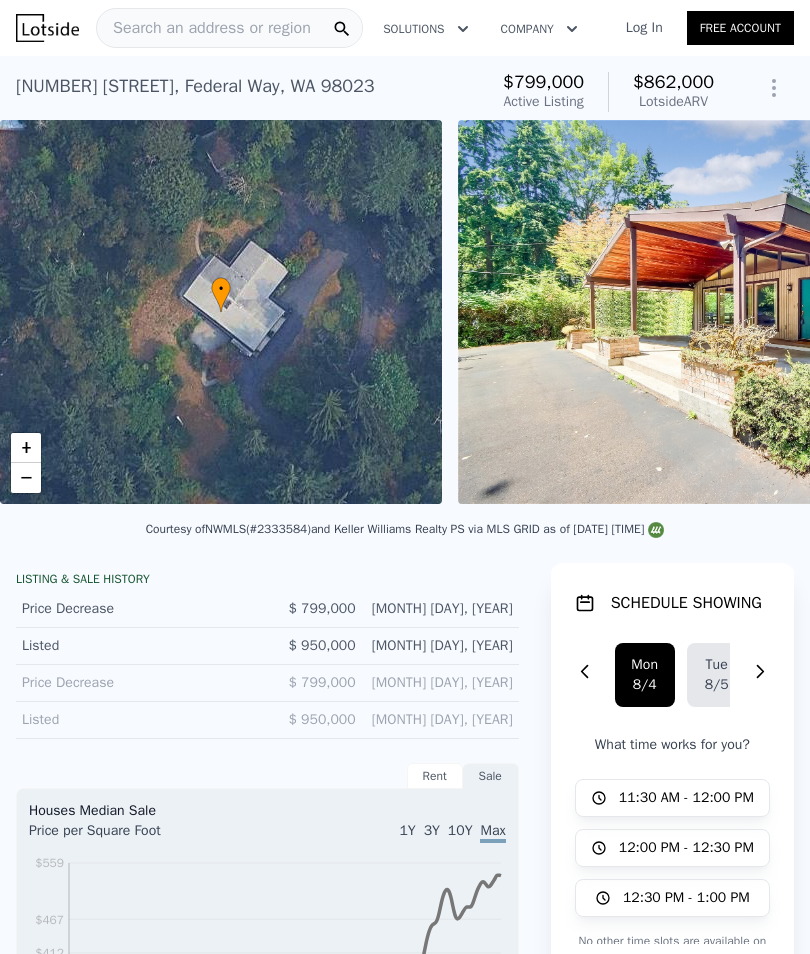 scroll, scrollTop: 0, scrollLeft: 0, axis: both 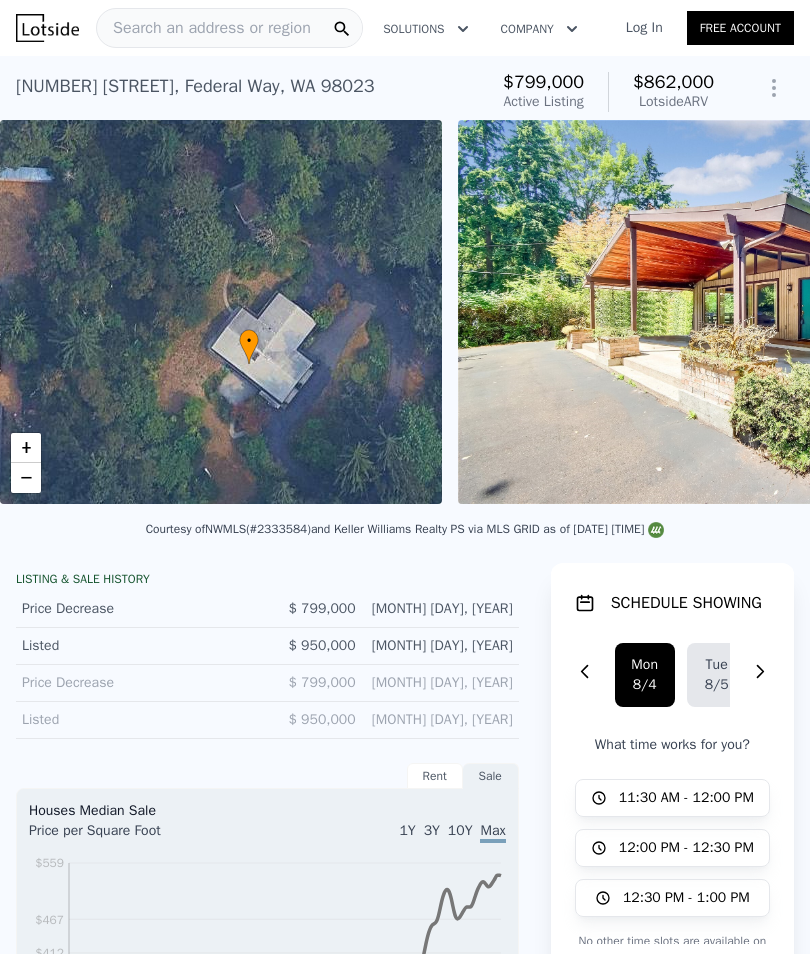 click on "Search an address or region" at bounding box center (204, 28) 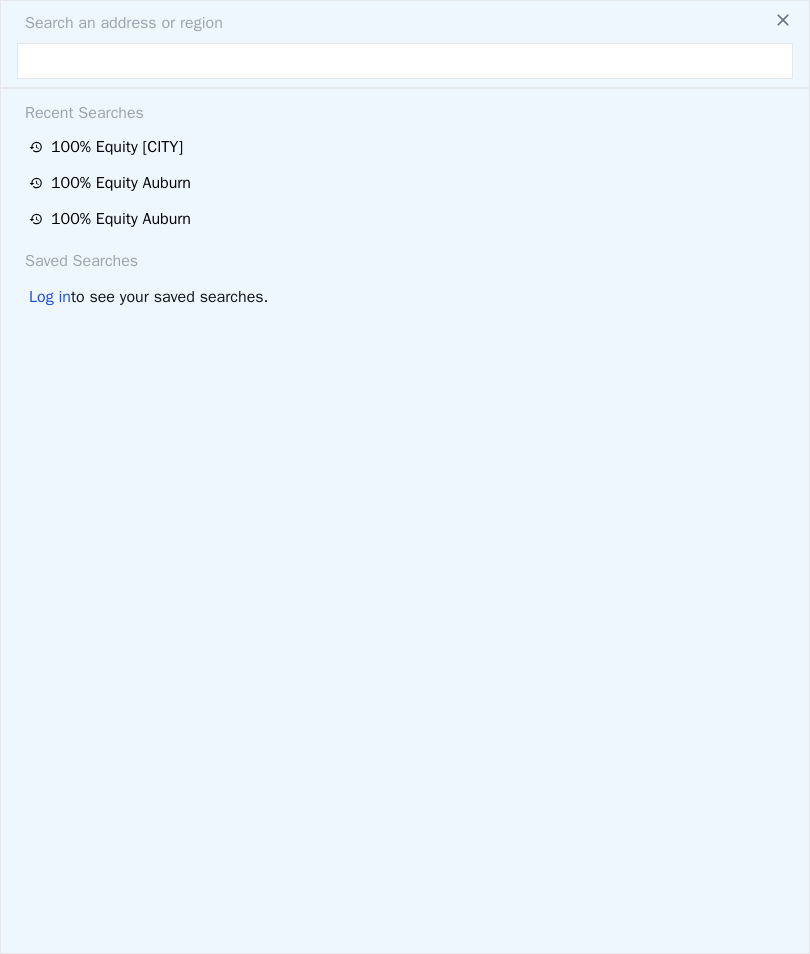 click on "100% Equity Federal Way" at bounding box center [408, 147] 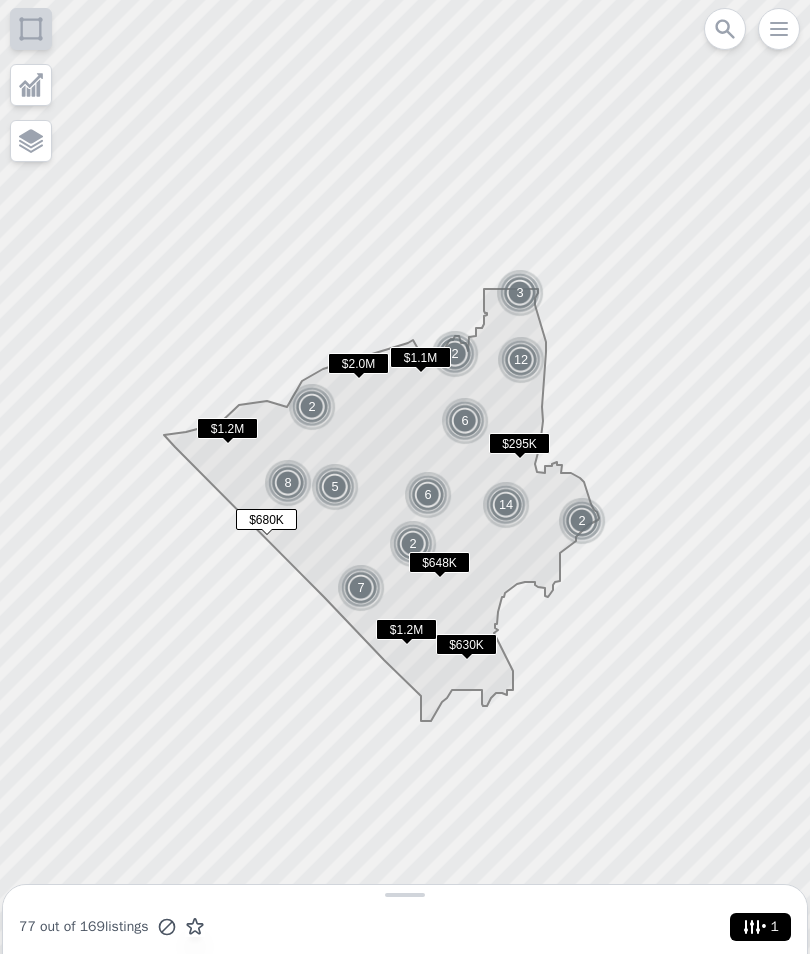 click on "• 1" at bounding box center (761, 927) 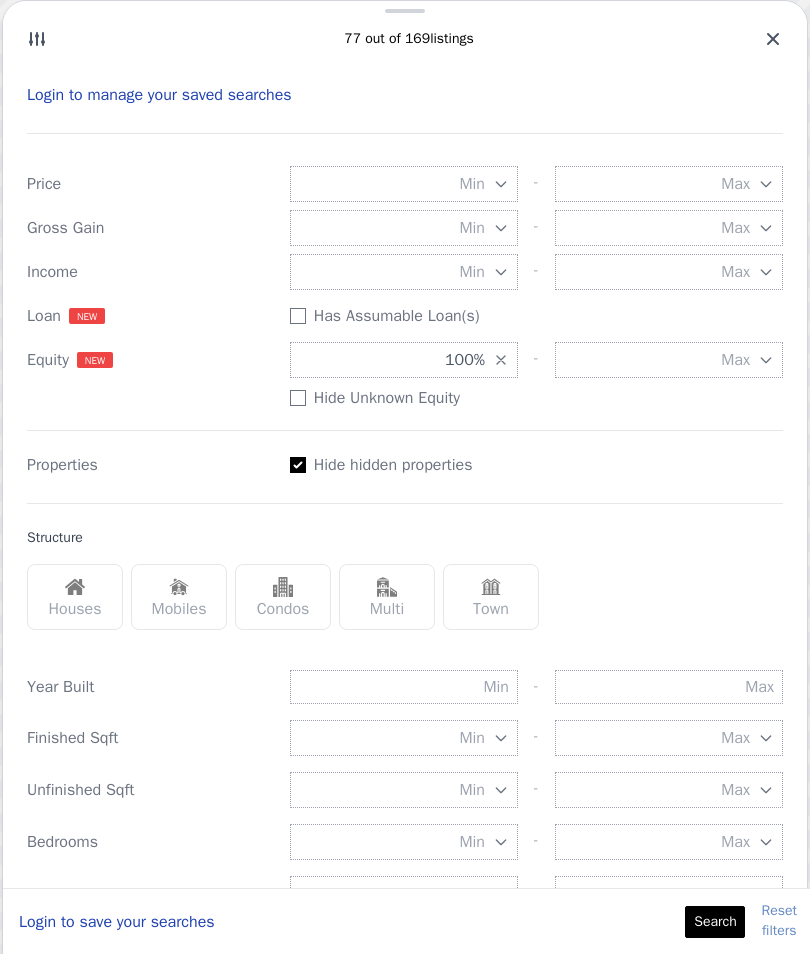 click on "Houses" at bounding box center (75, 597) 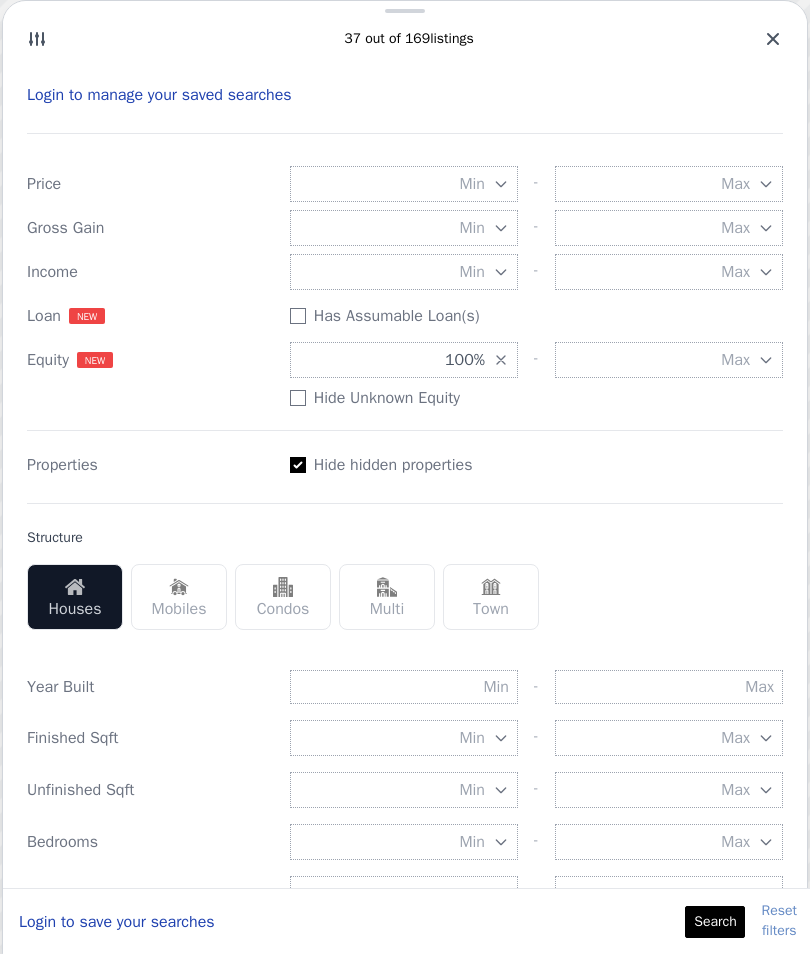 click on "Multi" at bounding box center [387, 597] 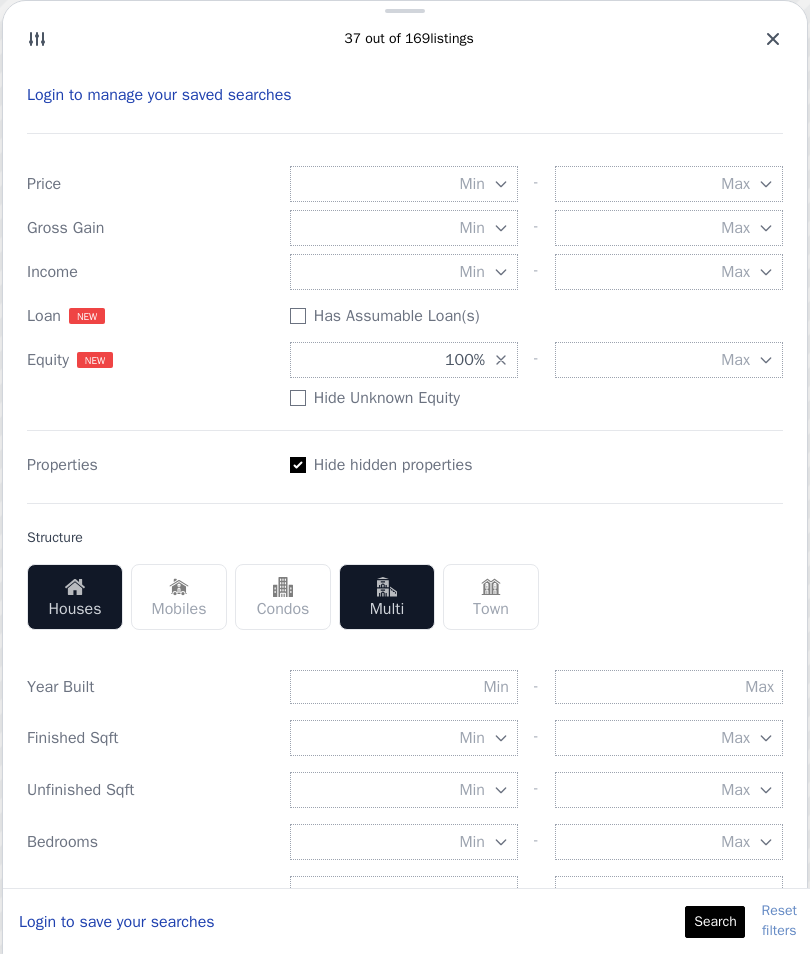 click on "Search" at bounding box center (715, 922) 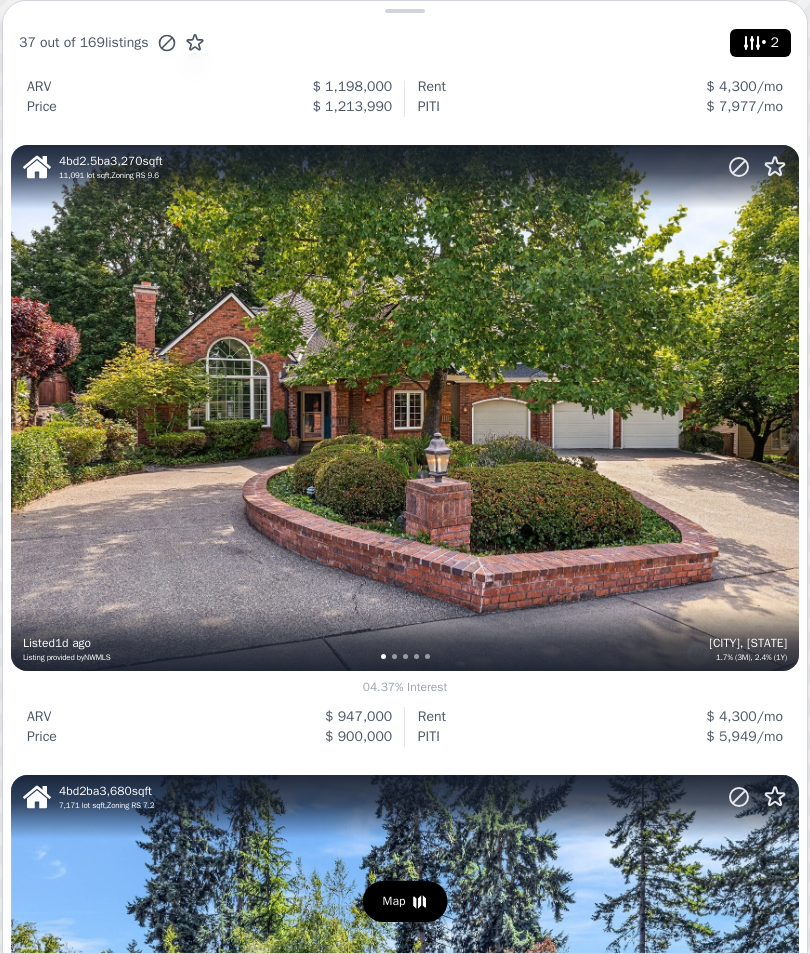 scroll, scrollTop: 2430, scrollLeft: 0, axis: vertical 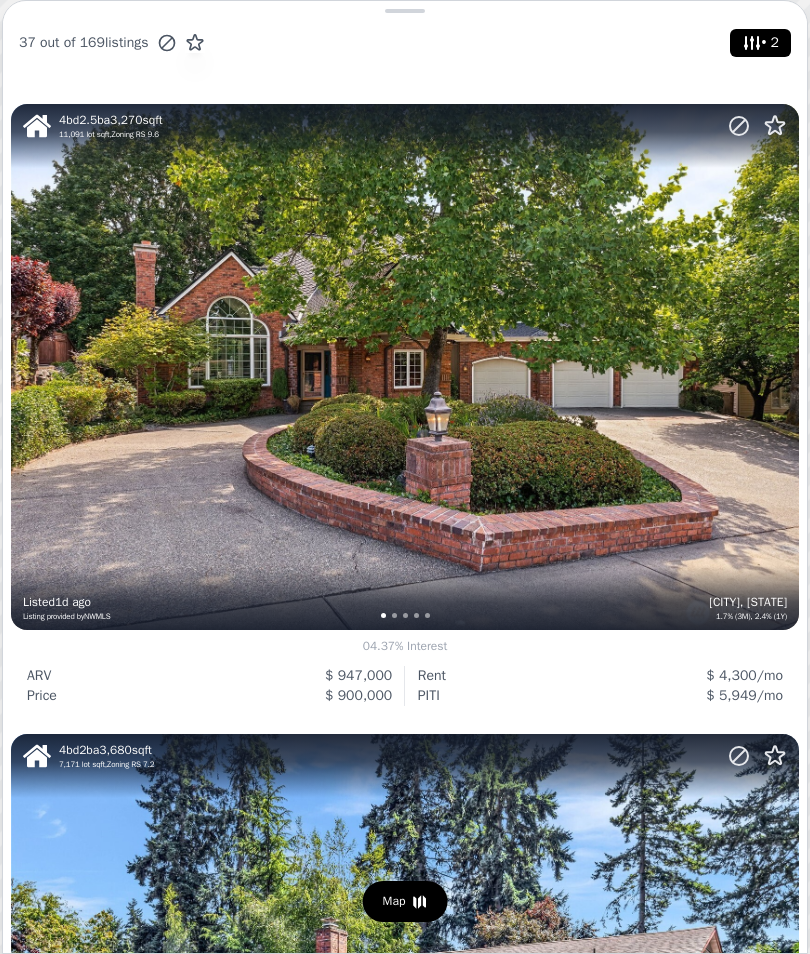 click on "4 bd  2.5 ba  3,270 sqft  11,091   lot sqft ,  Zoning RS 9.6 Federal Way, WA 1.7% (3M), 2.4% (1Y) Listed  1d ago Listing provided by  NWMLS" at bounding box center (405, 366) 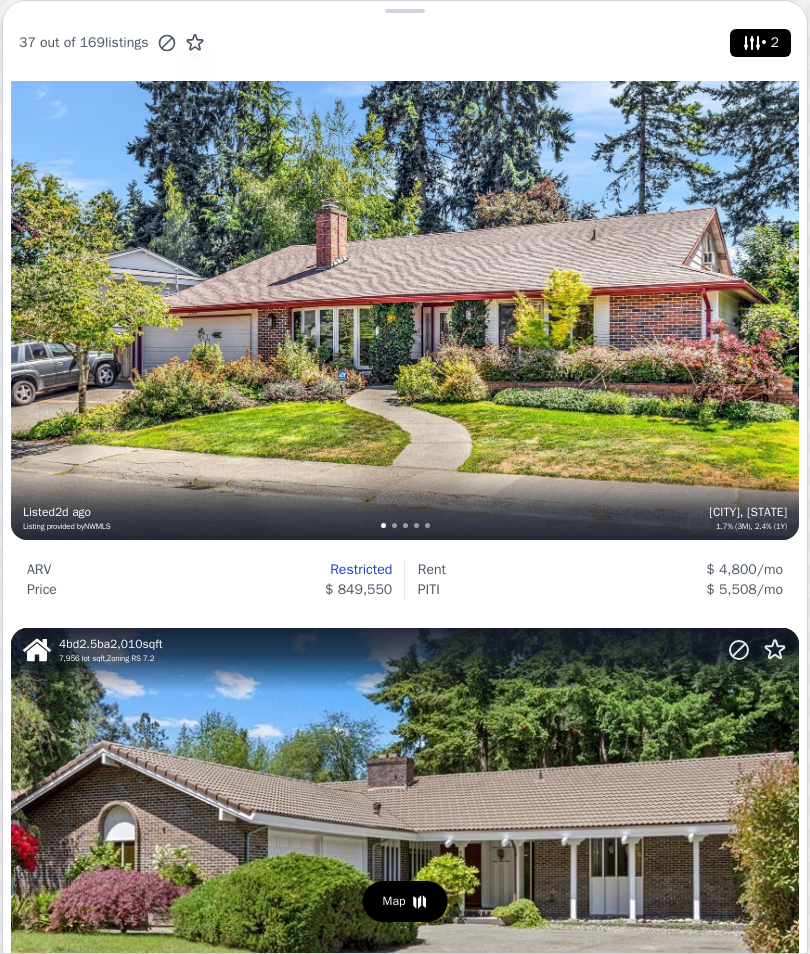 scroll, scrollTop: 3167, scrollLeft: 0, axis: vertical 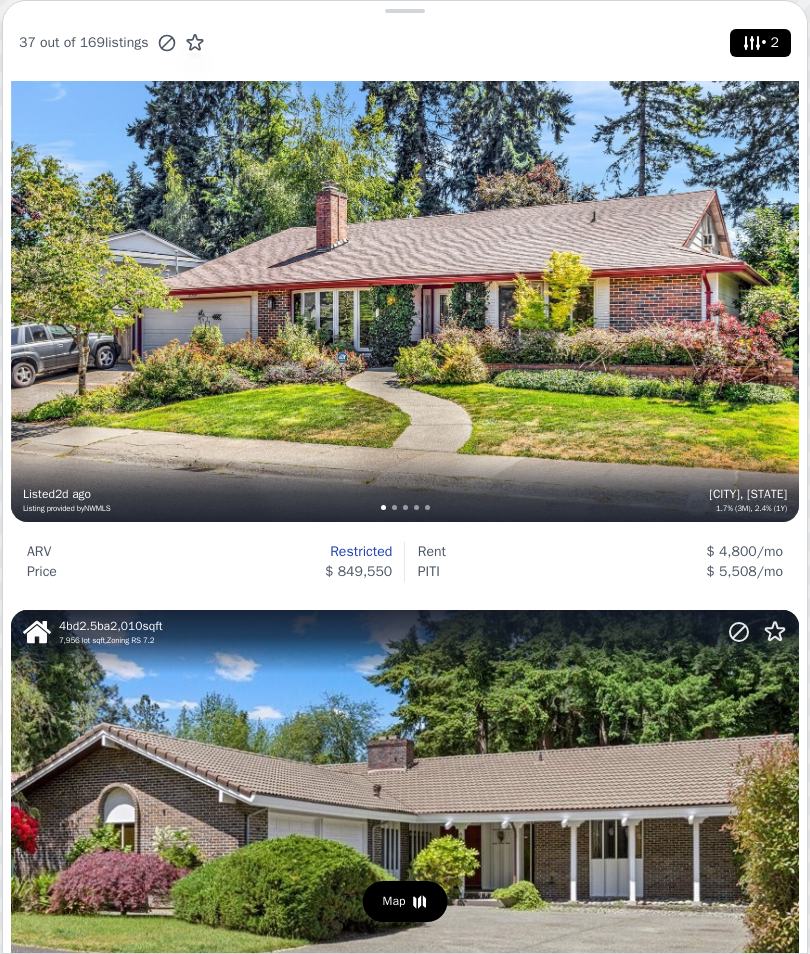 click on "4 bd  2 ba  3,680 sqft  7,171   lot sqft ,  Zoning RS 7.2 Federal Way, WA 1.7% (3M), 2.4% (1Y) Listed  2d ago Listing provided by  NWMLS" at bounding box center [405, 259] 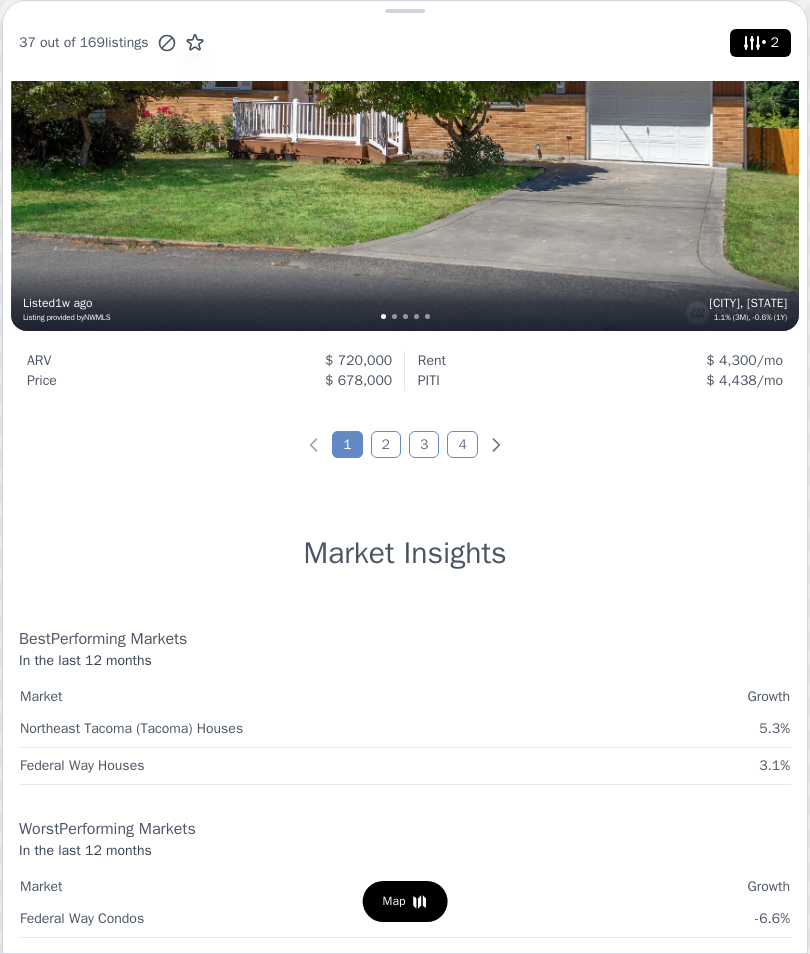 scroll, scrollTop: 7026, scrollLeft: 0, axis: vertical 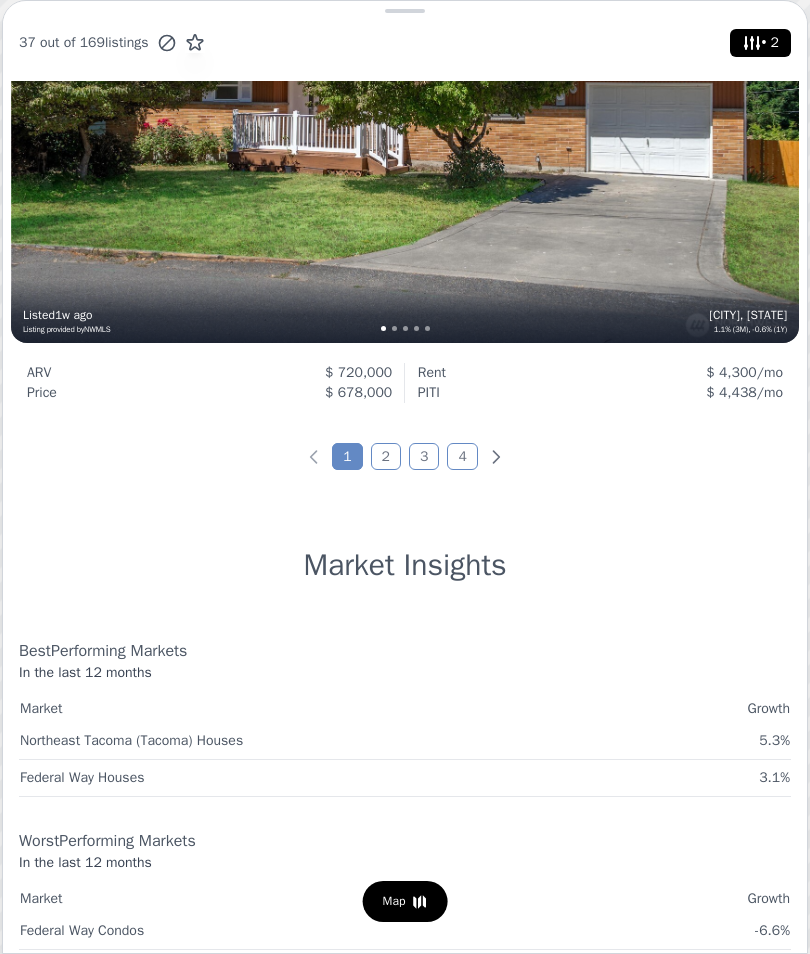 click on "2" at bounding box center [386, 456] 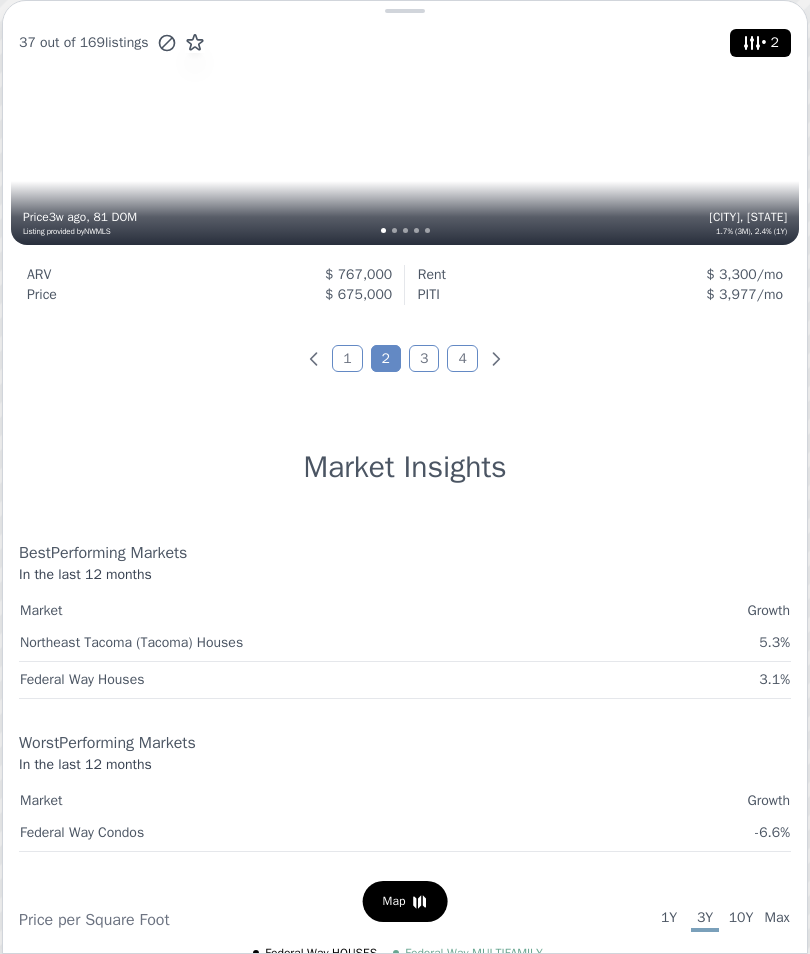 scroll, scrollTop: 7038, scrollLeft: 0, axis: vertical 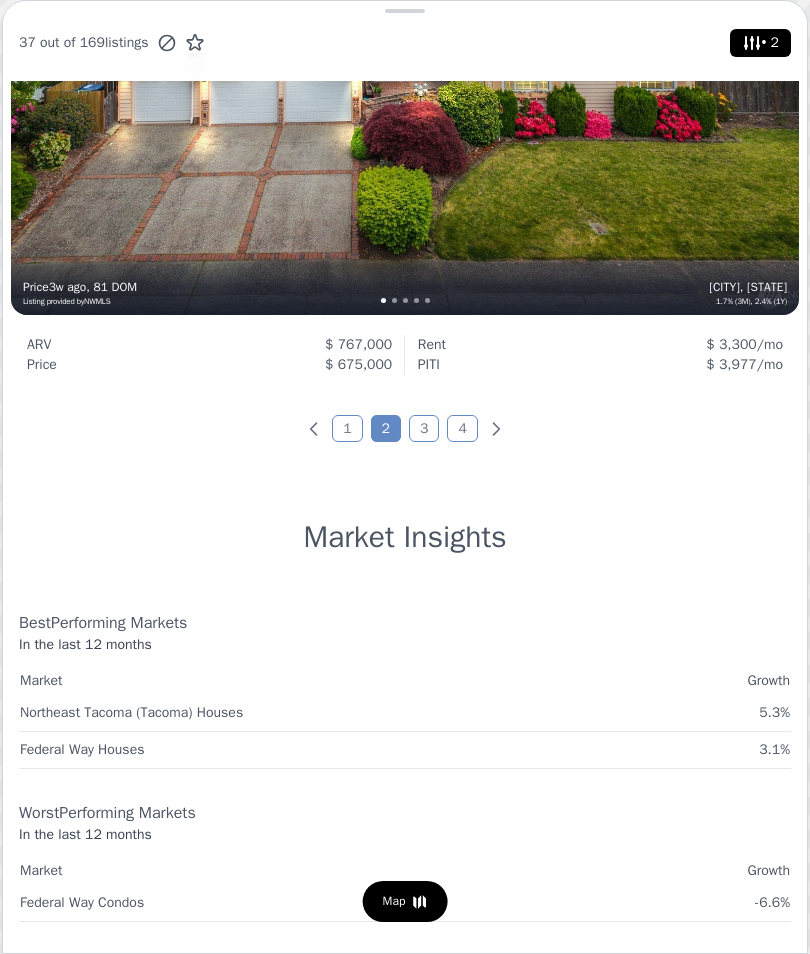 click on "3" at bounding box center [424, 428] 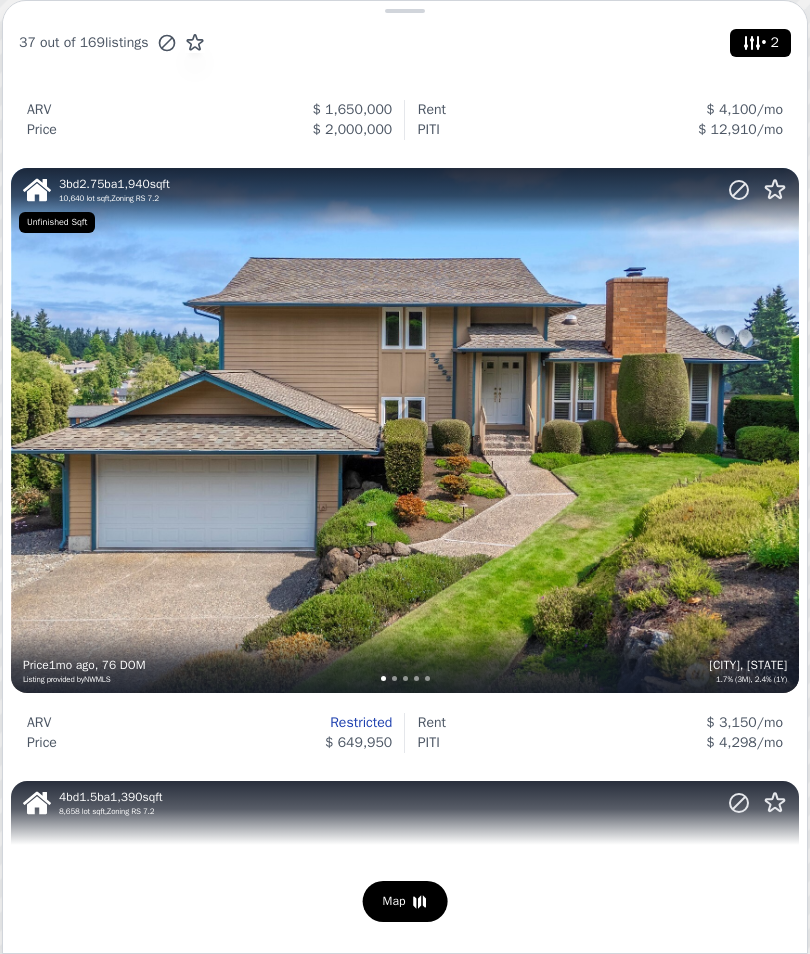 scroll, scrollTop: 3611, scrollLeft: 0, axis: vertical 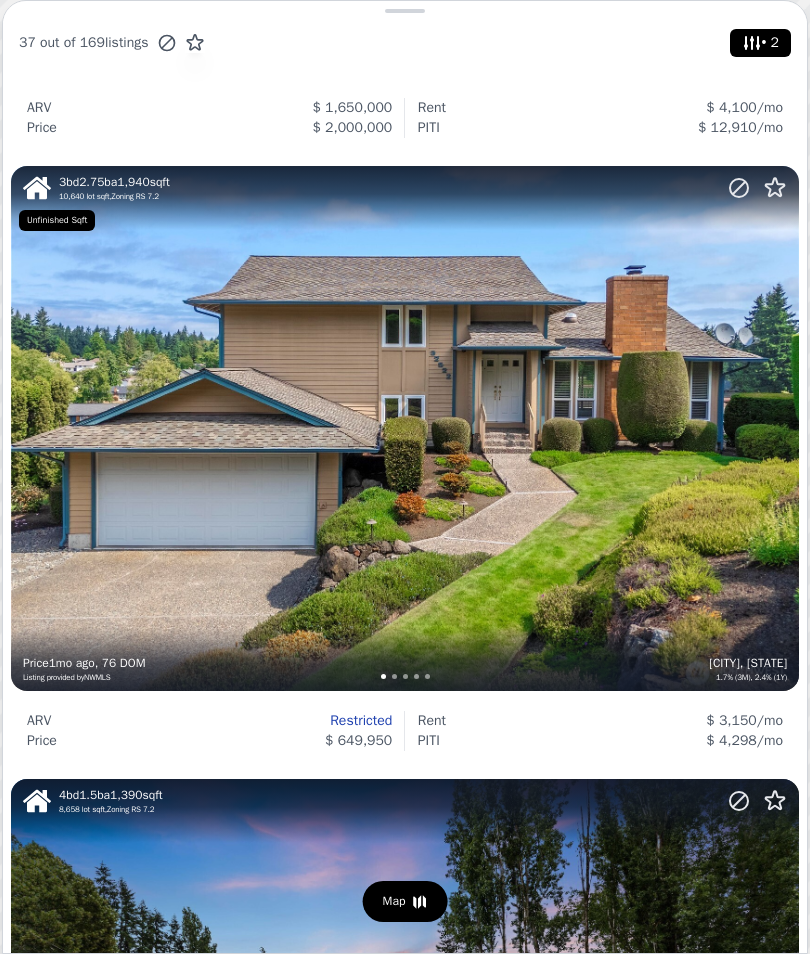 click on "Federal Way, WA 1.7% (3M), 2.4% (1Y)" at bounding box center (590, 665) 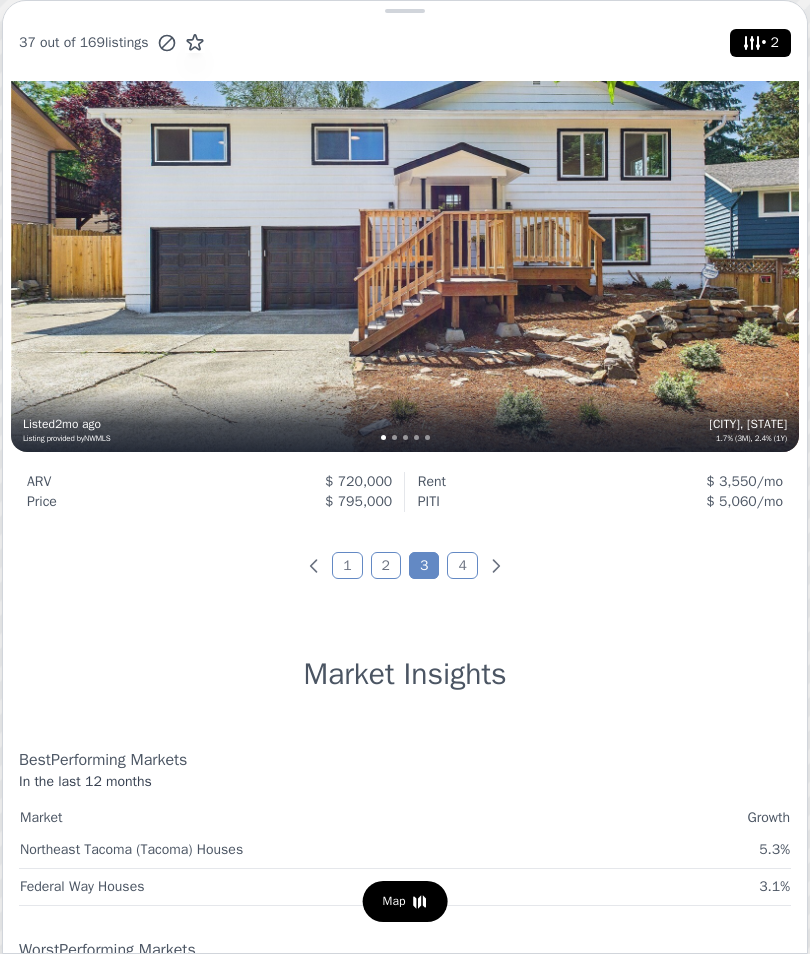 scroll, scrollTop: 6982, scrollLeft: 0, axis: vertical 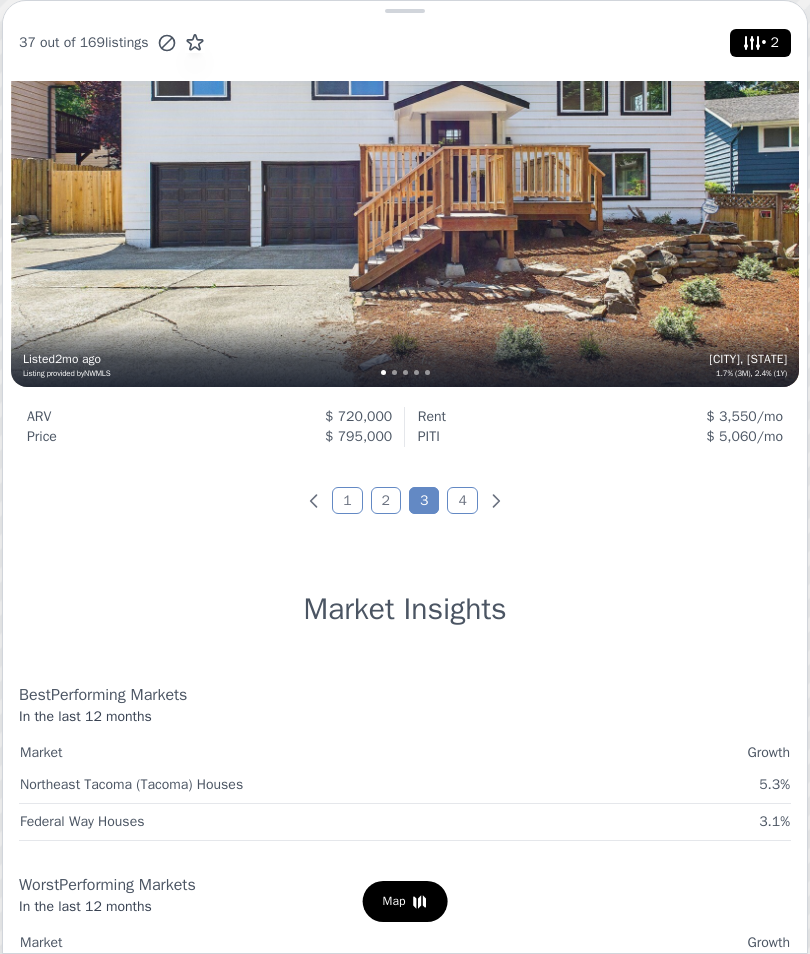 click on "4" at bounding box center (462, 500) 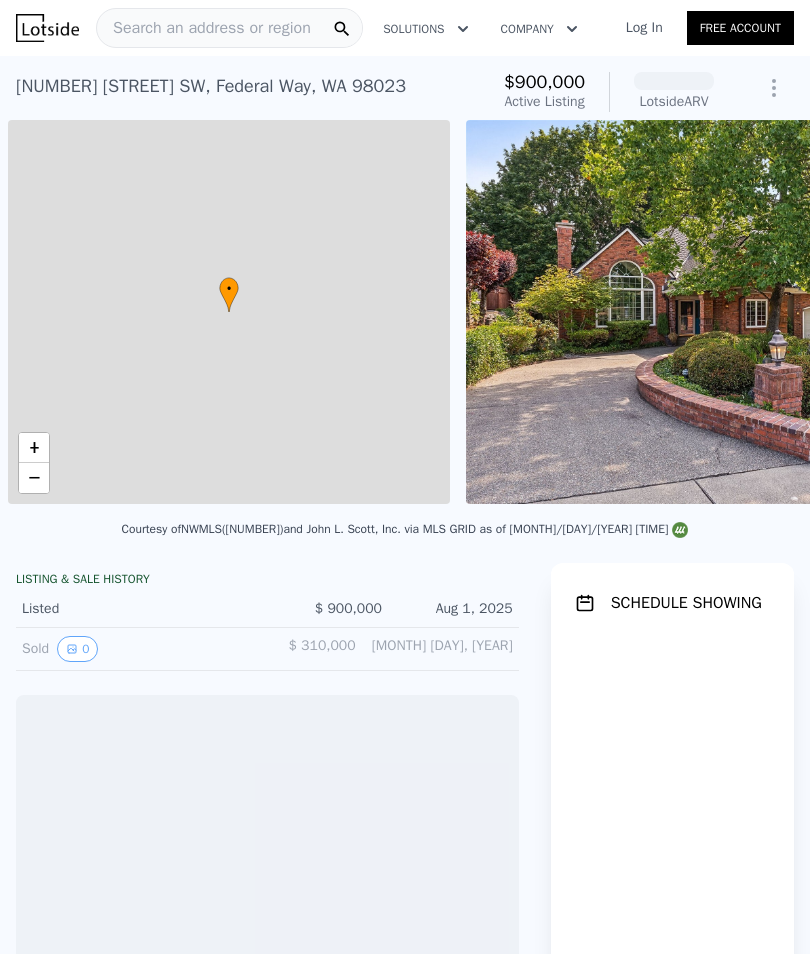 scroll, scrollTop: 0, scrollLeft: 0, axis: both 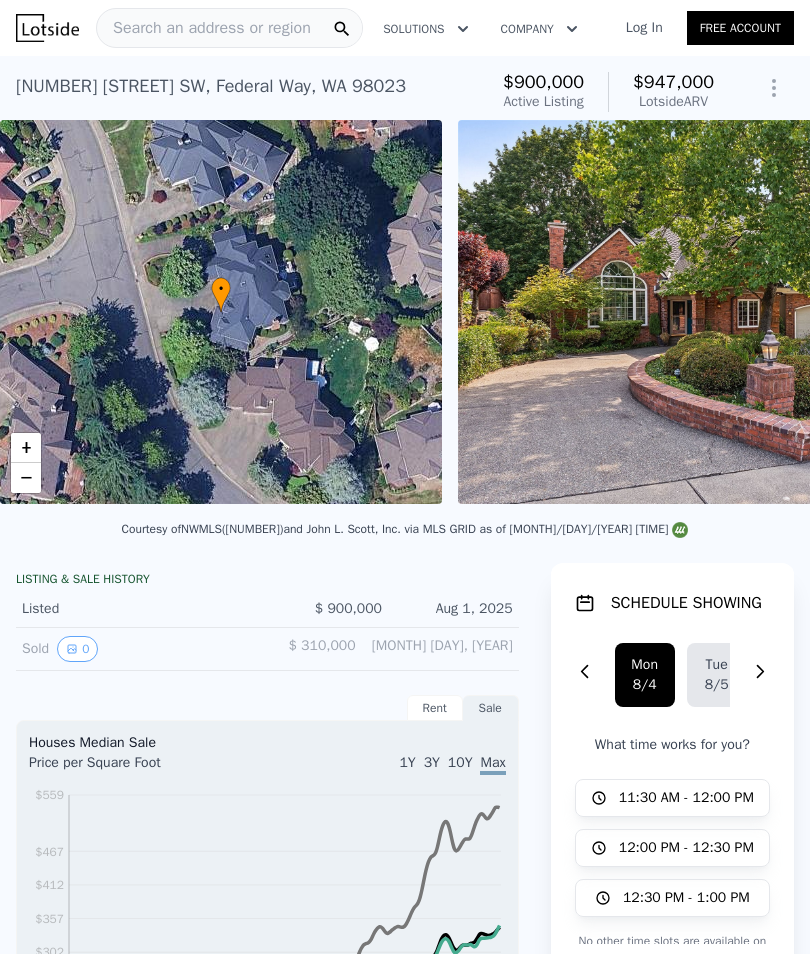 click at bounding box center (746, 312) 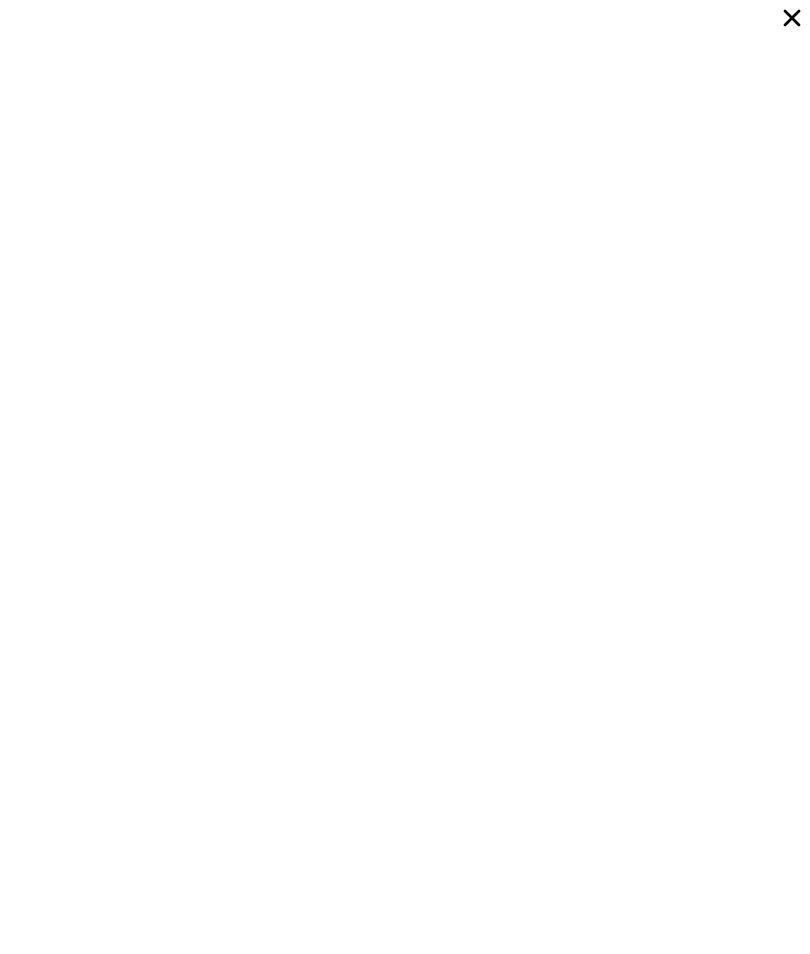 scroll, scrollTop: 12999, scrollLeft: 0, axis: vertical 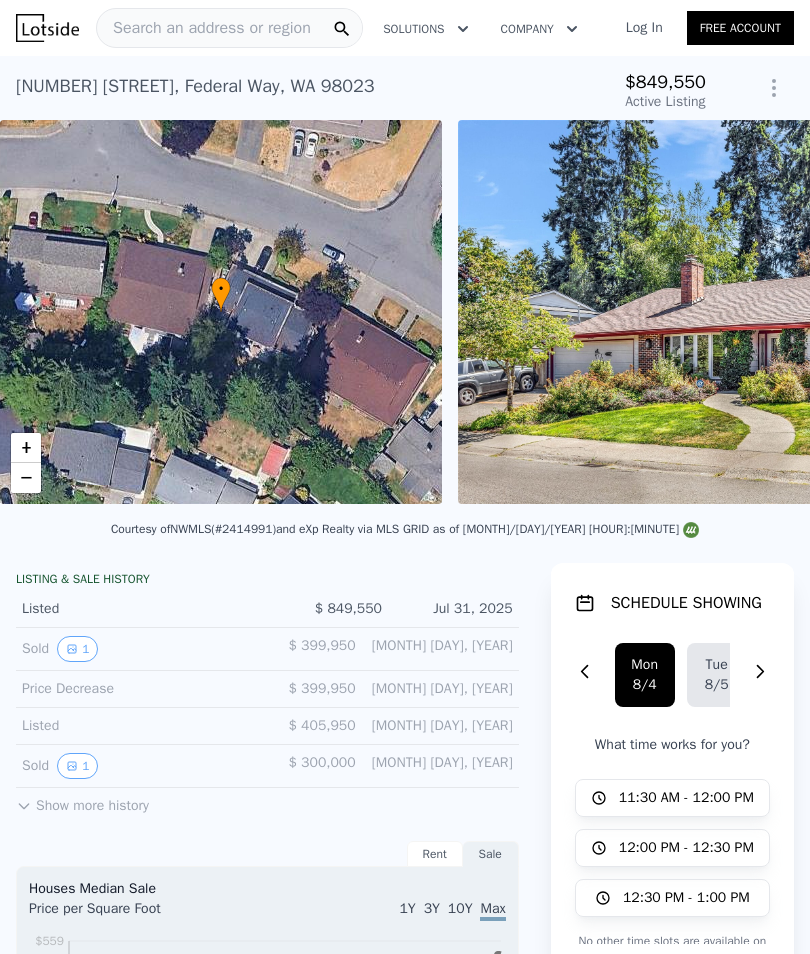 click at bounding box center (746, 312) 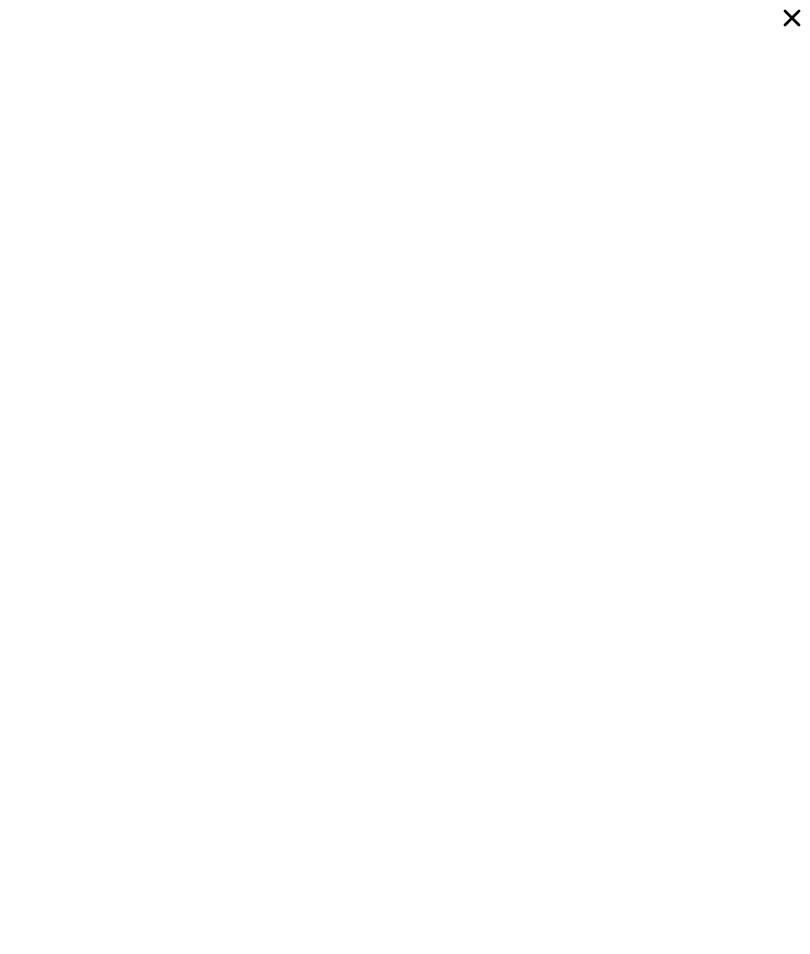 scroll, scrollTop: 10179, scrollLeft: 0, axis: vertical 